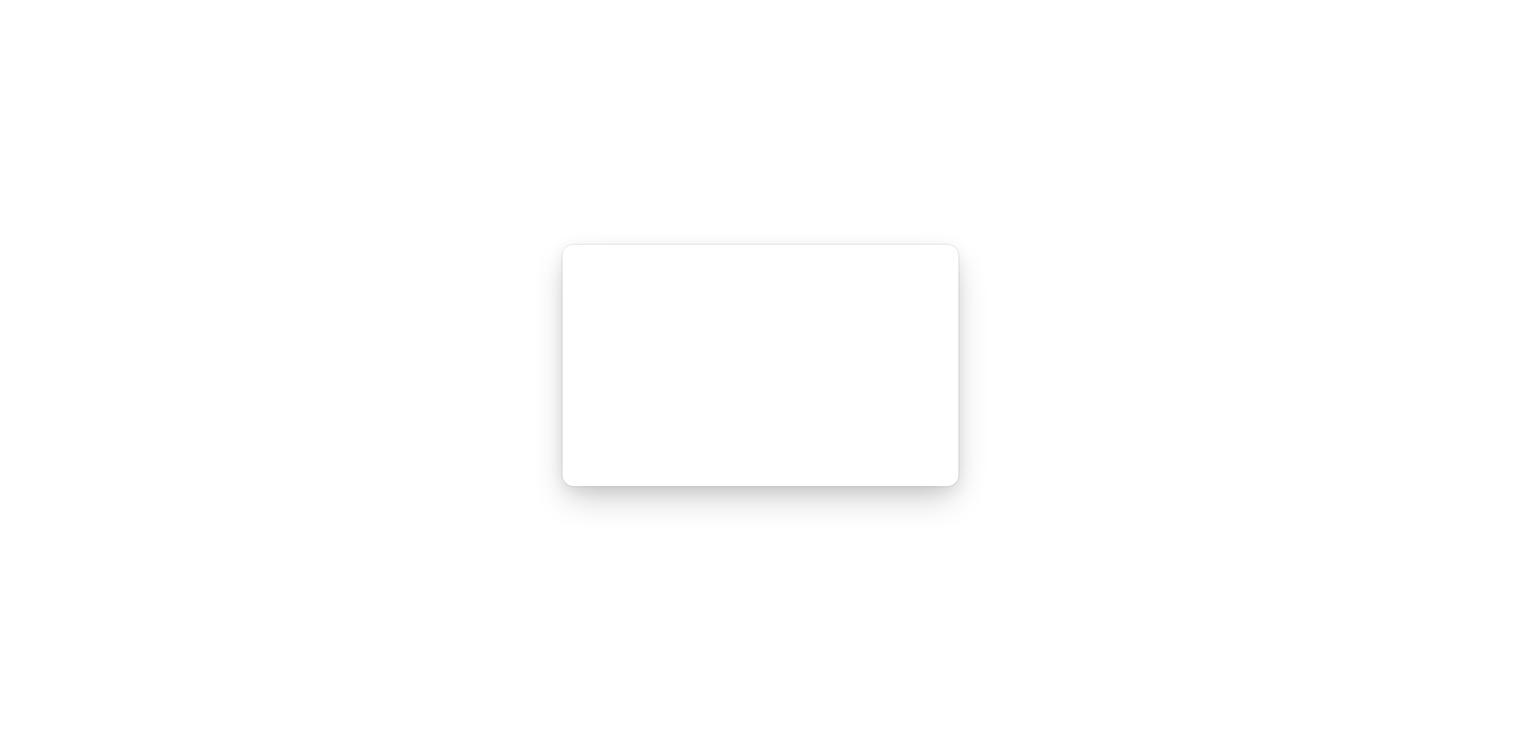 scroll, scrollTop: 0, scrollLeft: 0, axis: both 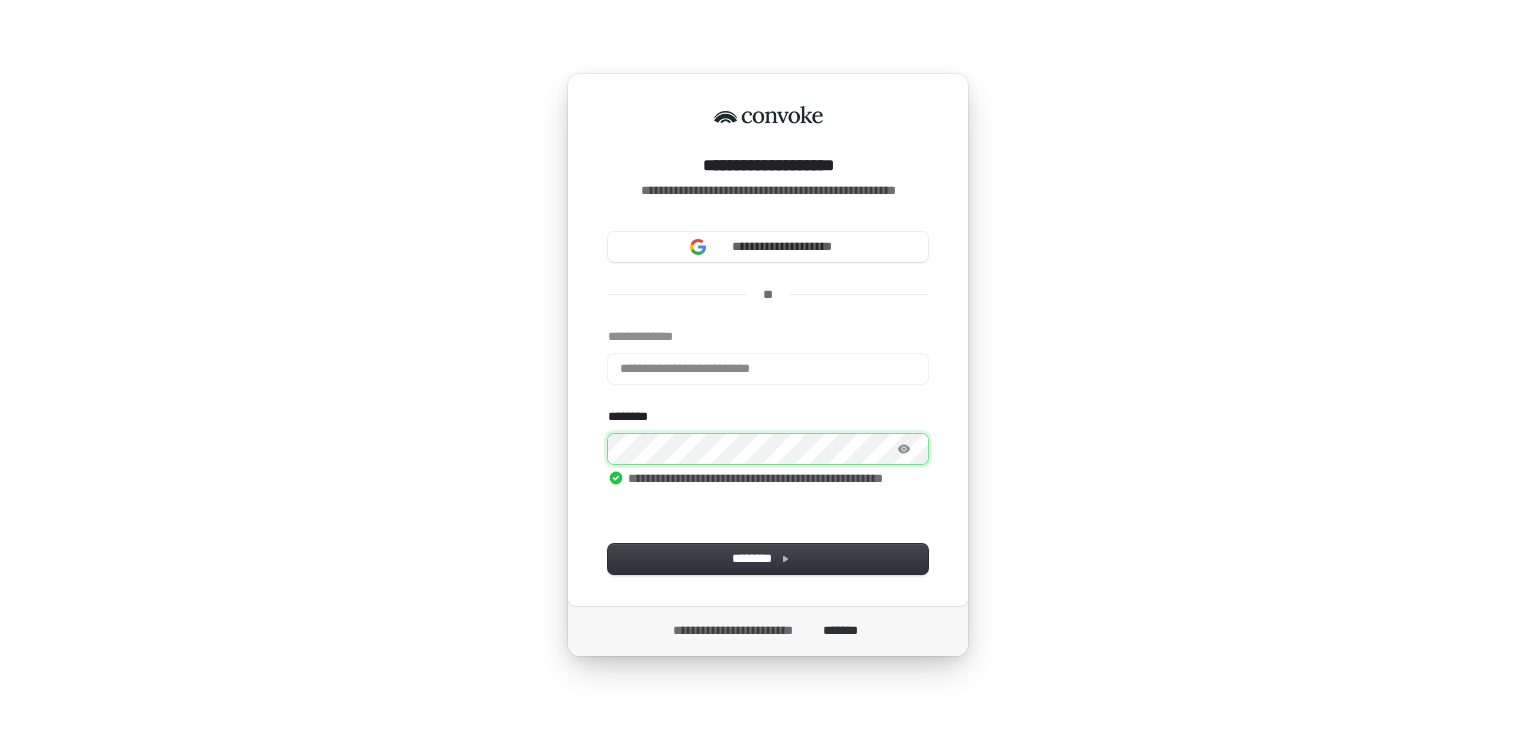 click at bounding box center (608, 328) 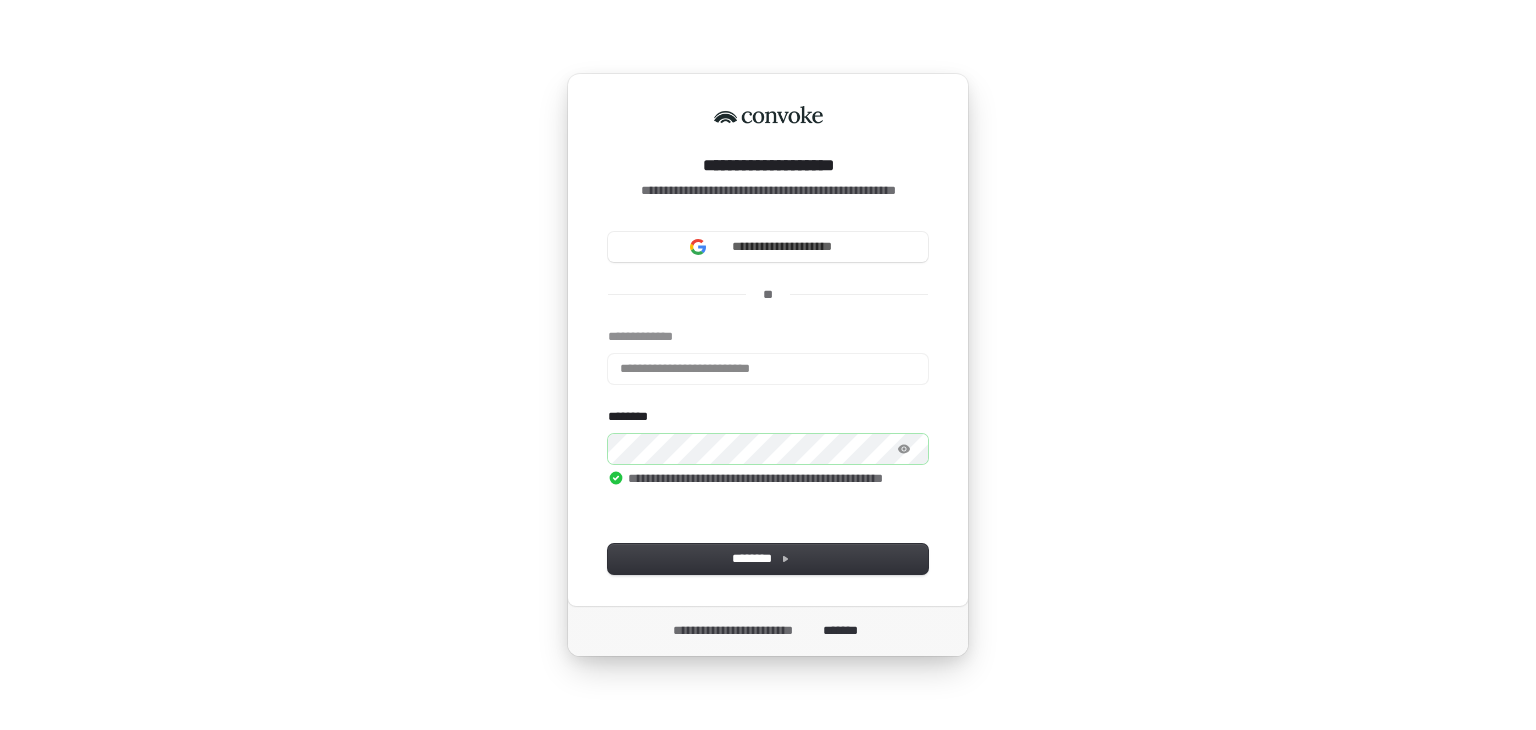 type on "**********" 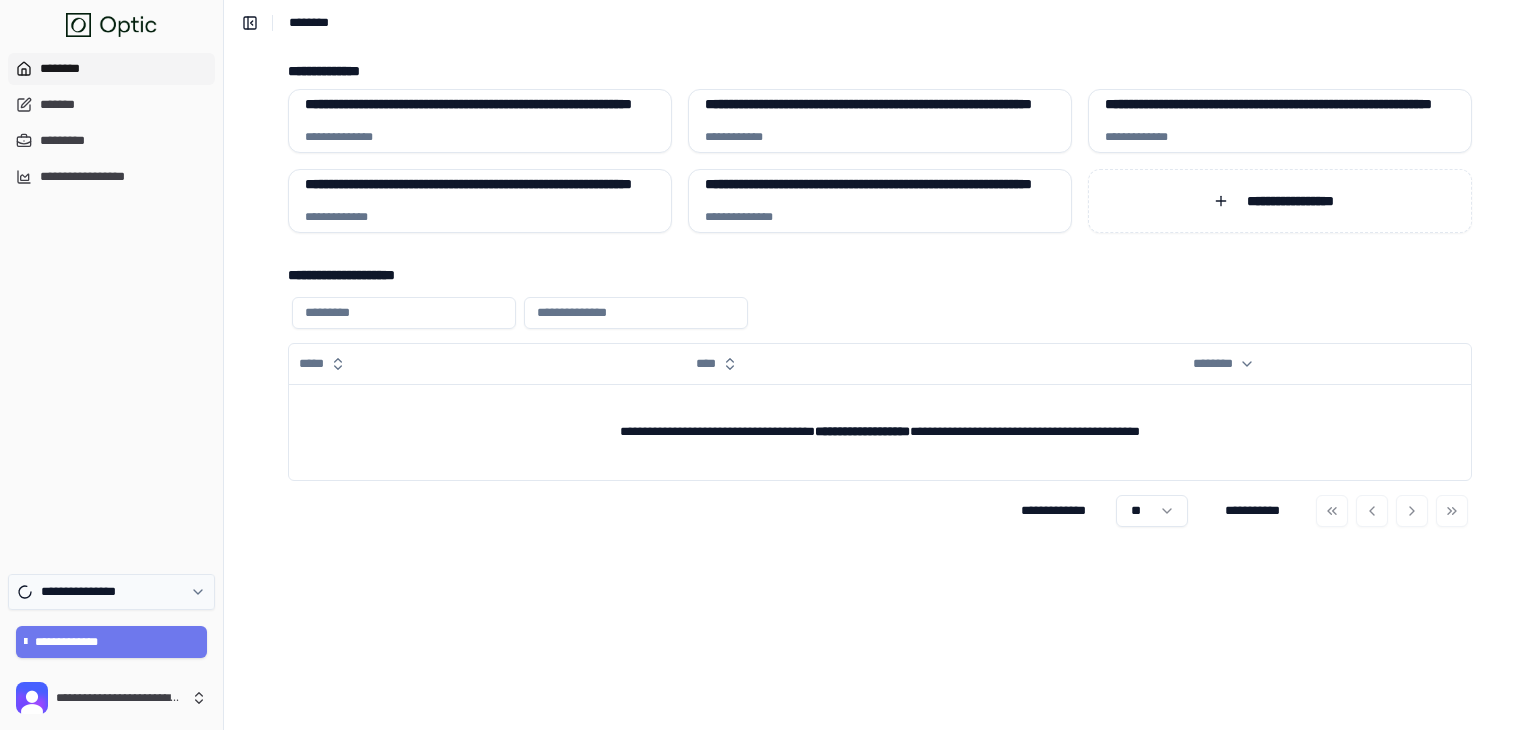 click on "**********" at bounding box center (111, 592) 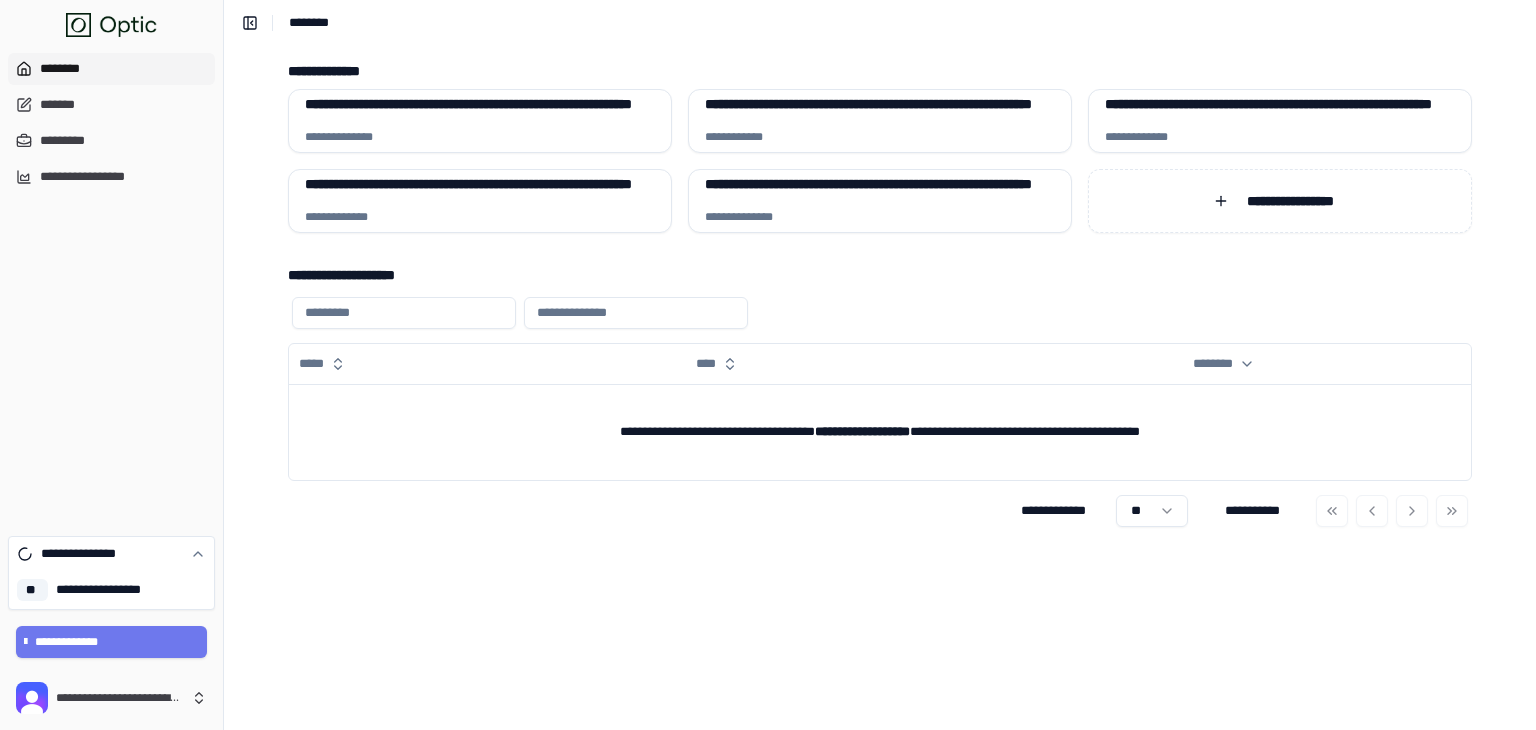 click on "**********" at bounding box center (111, 287) 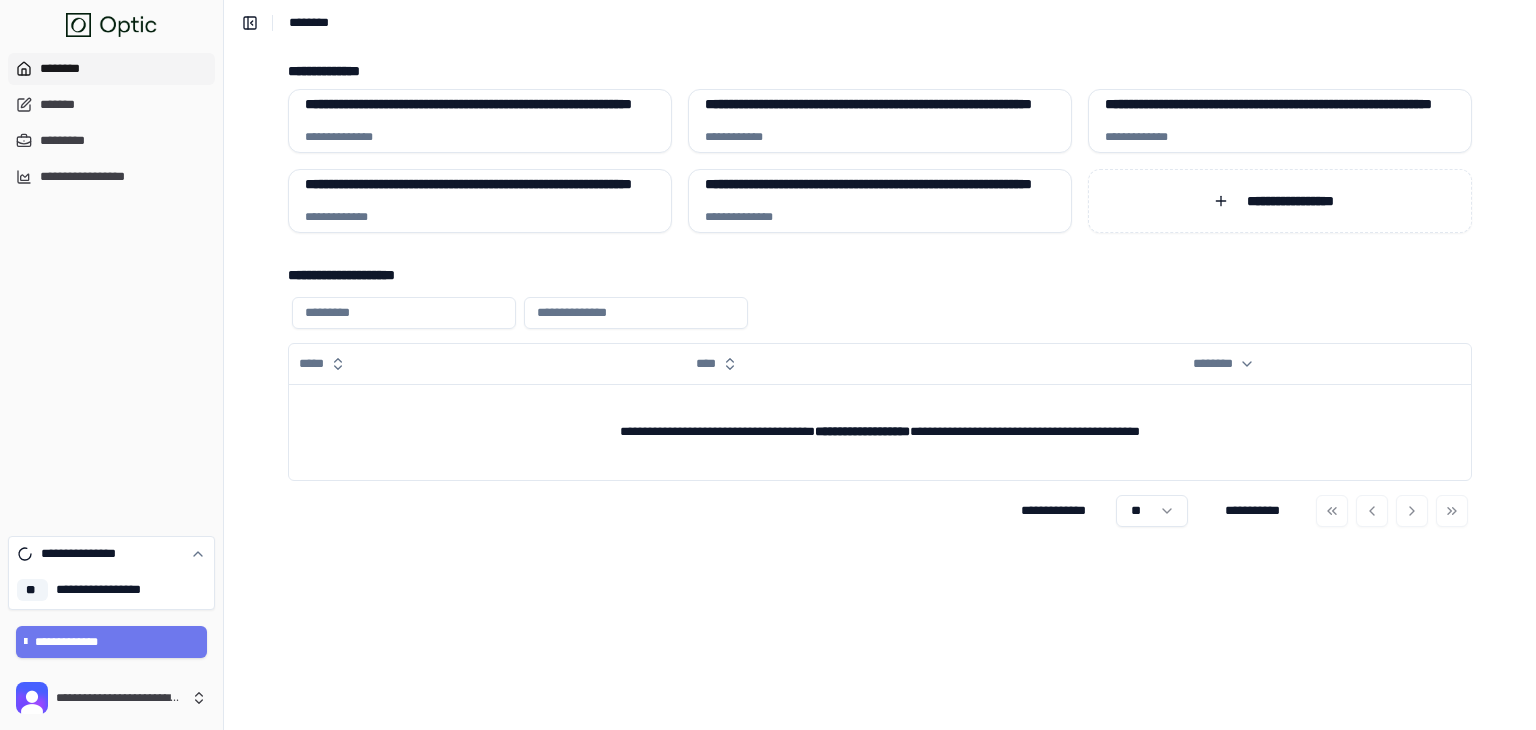 click on "**********" at bounding box center (108, 590) 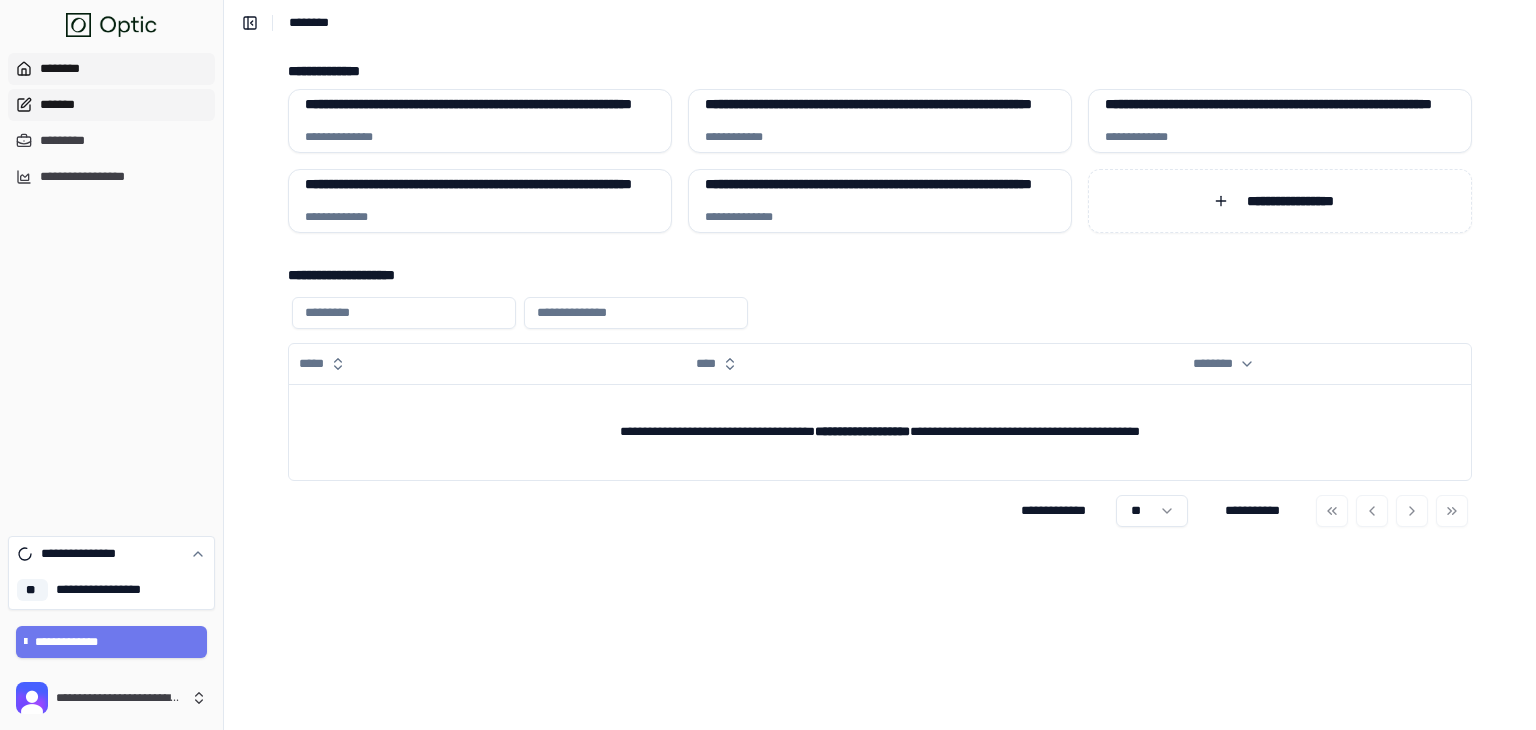 click on "*******" at bounding box center [111, 105] 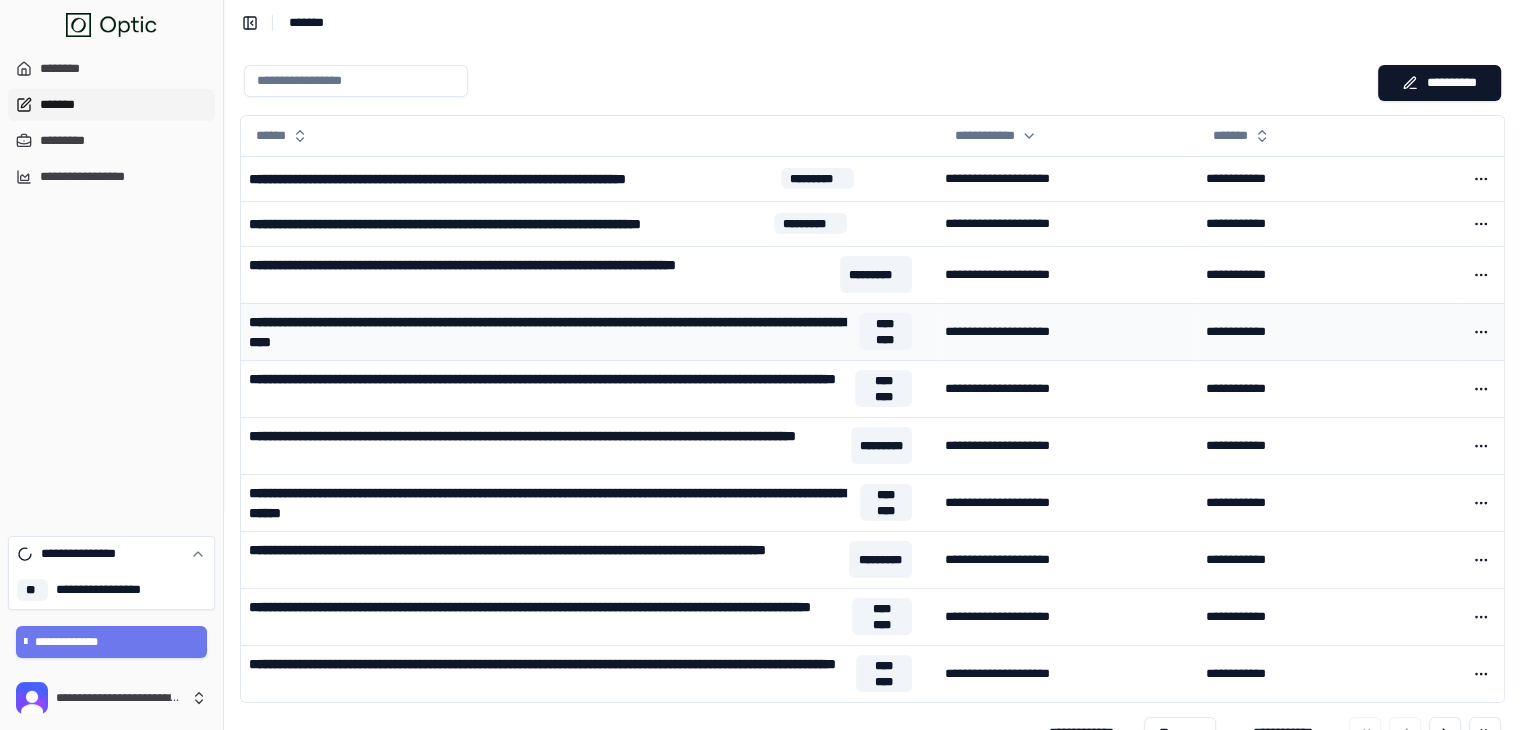 scroll, scrollTop: 40, scrollLeft: 0, axis: vertical 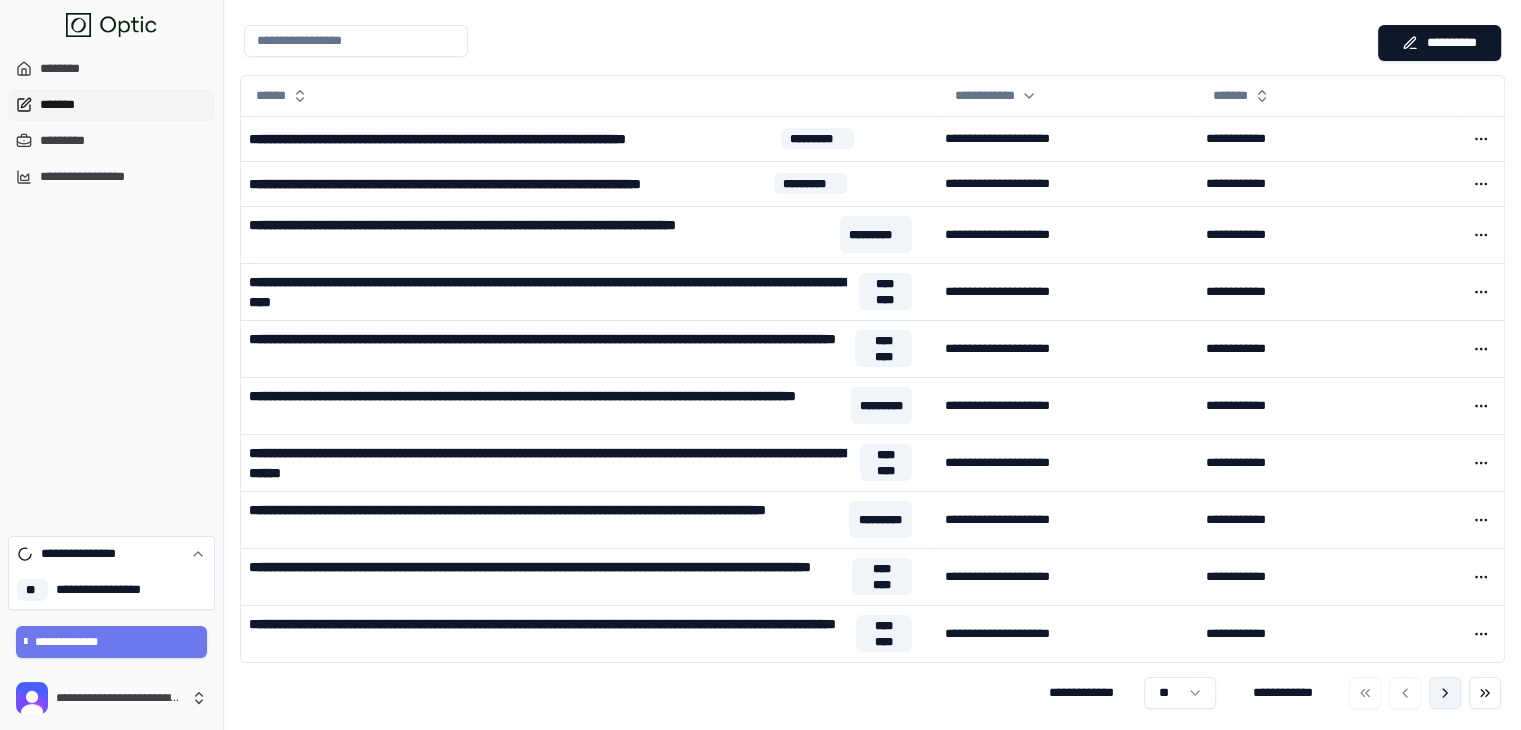 click at bounding box center [1445, 693] 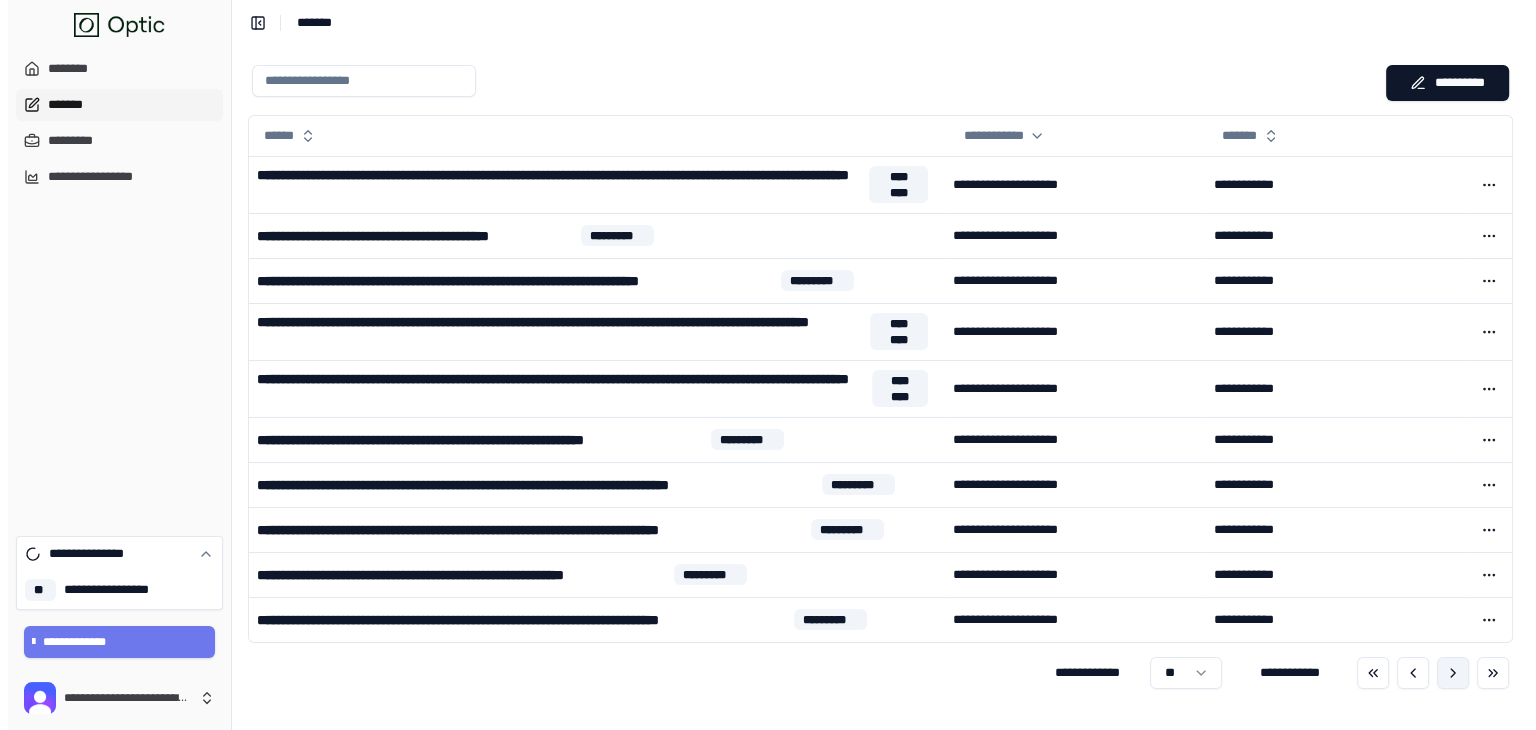 scroll, scrollTop: 0, scrollLeft: 0, axis: both 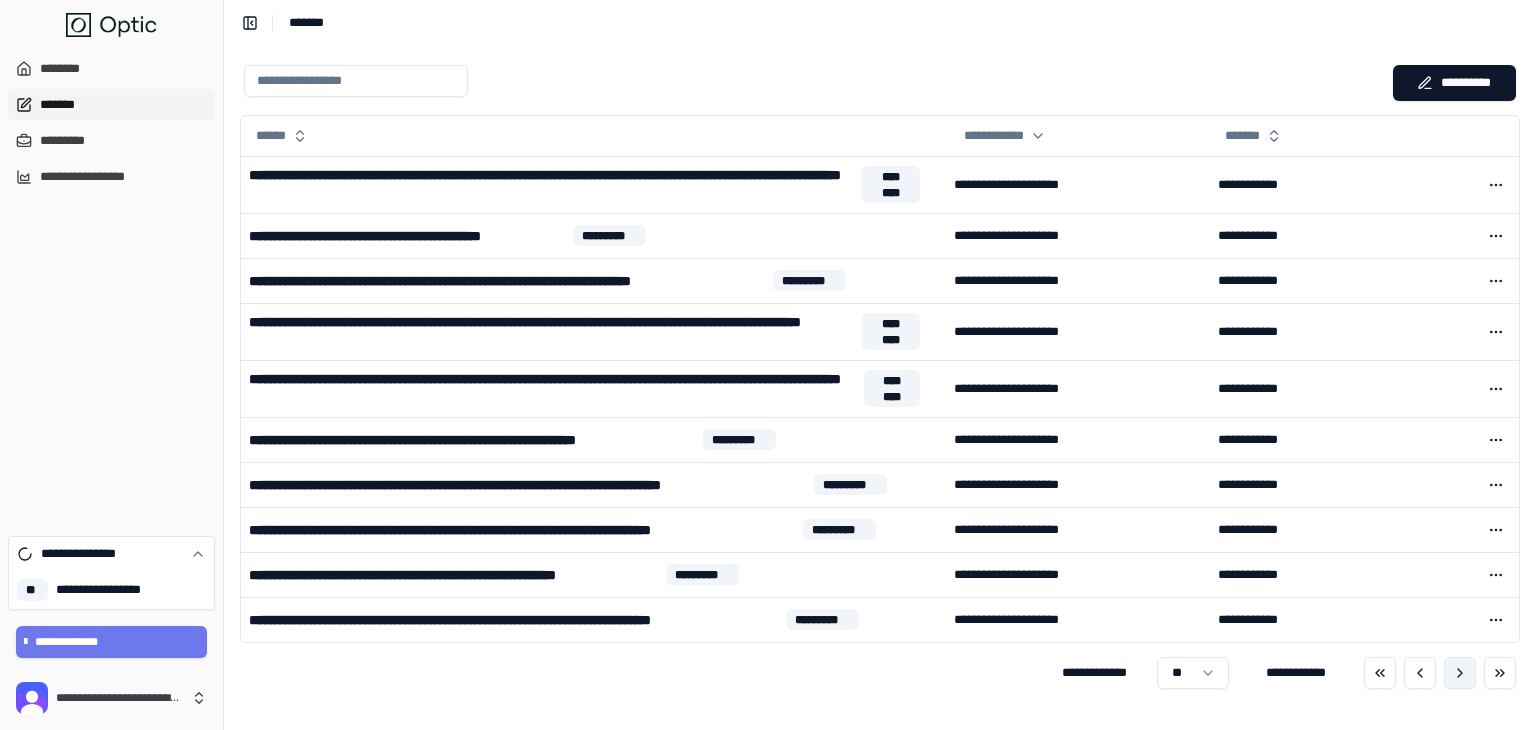 click at bounding box center (1460, 673) 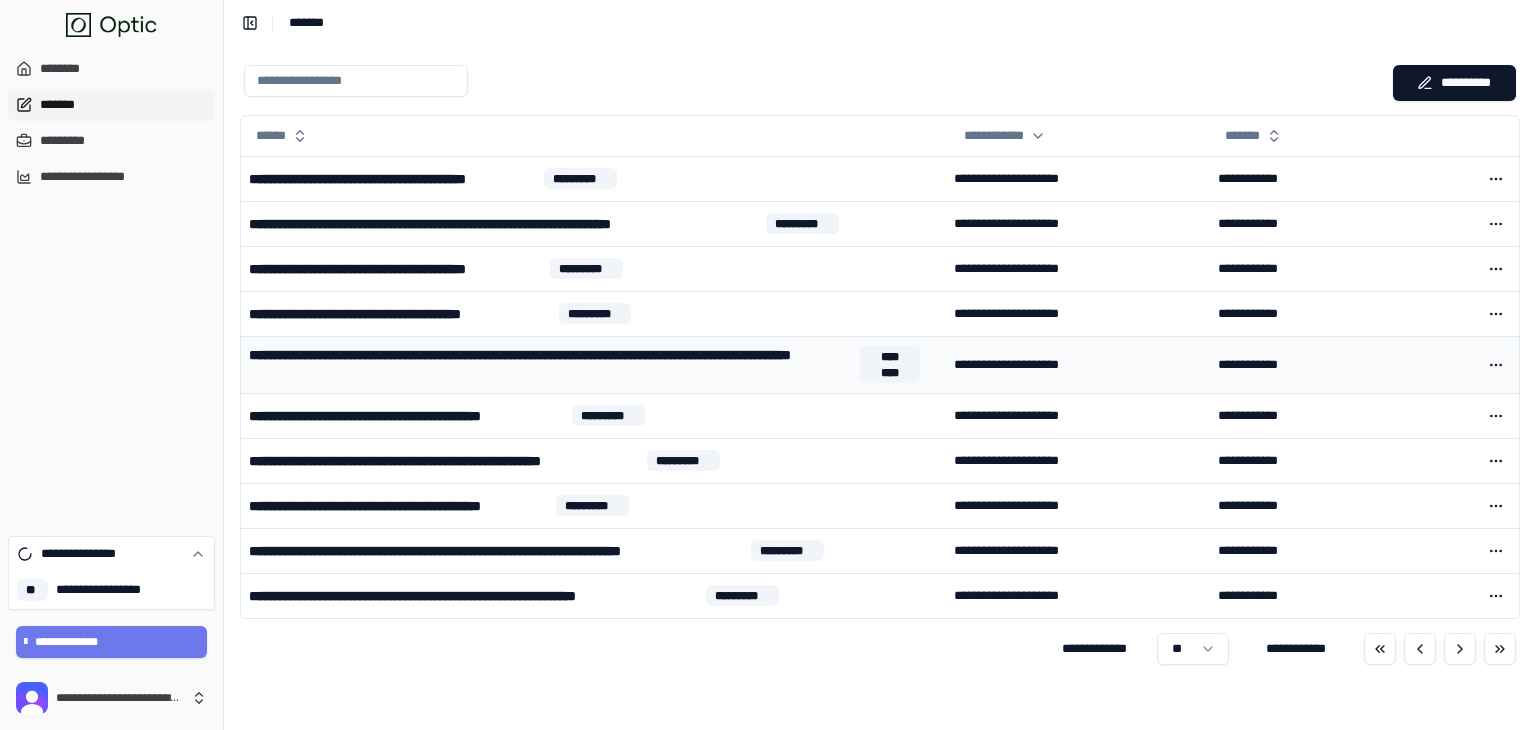 click on "**********" at bounding box center (550, 365) 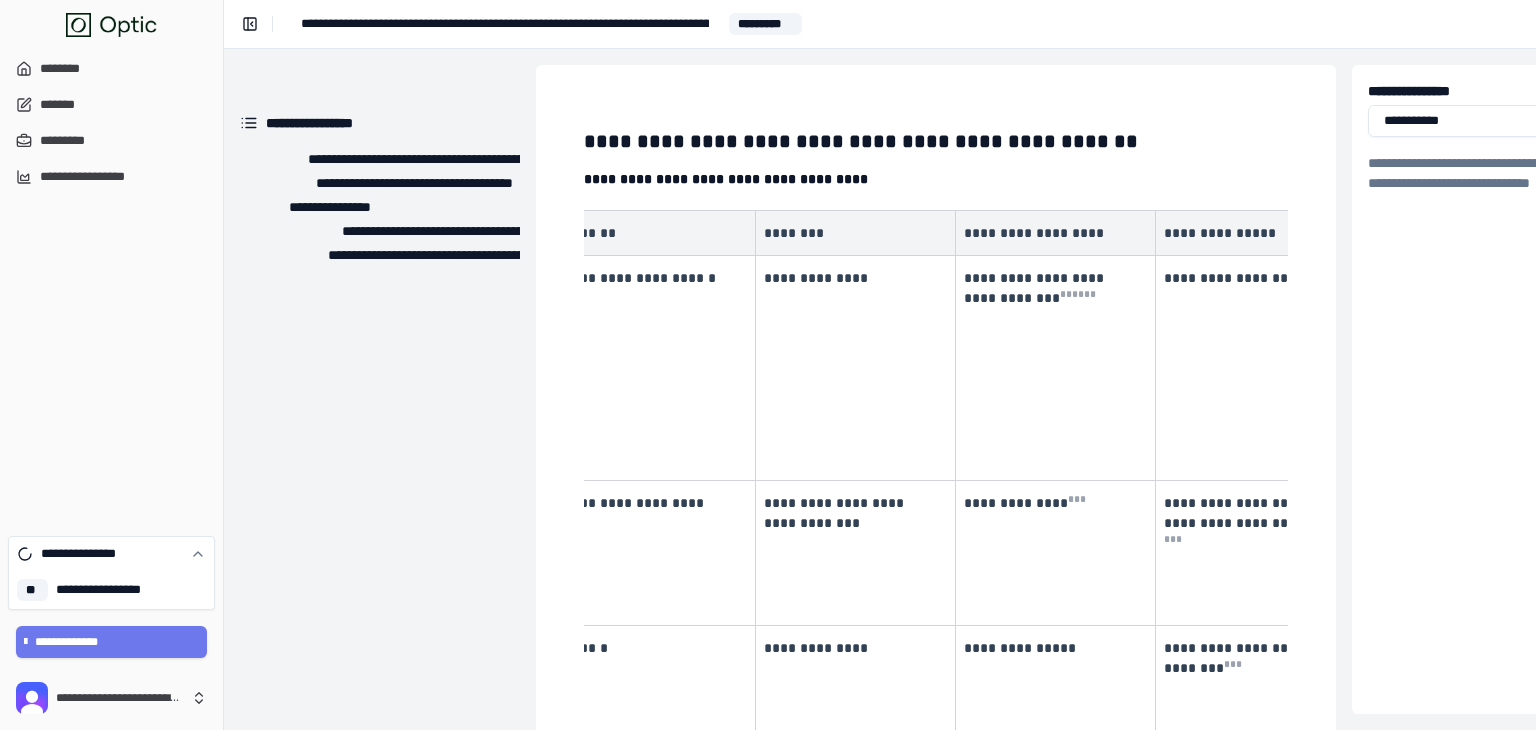 scroll, scrollTop: 0, scrollLeft: 0, axis: both 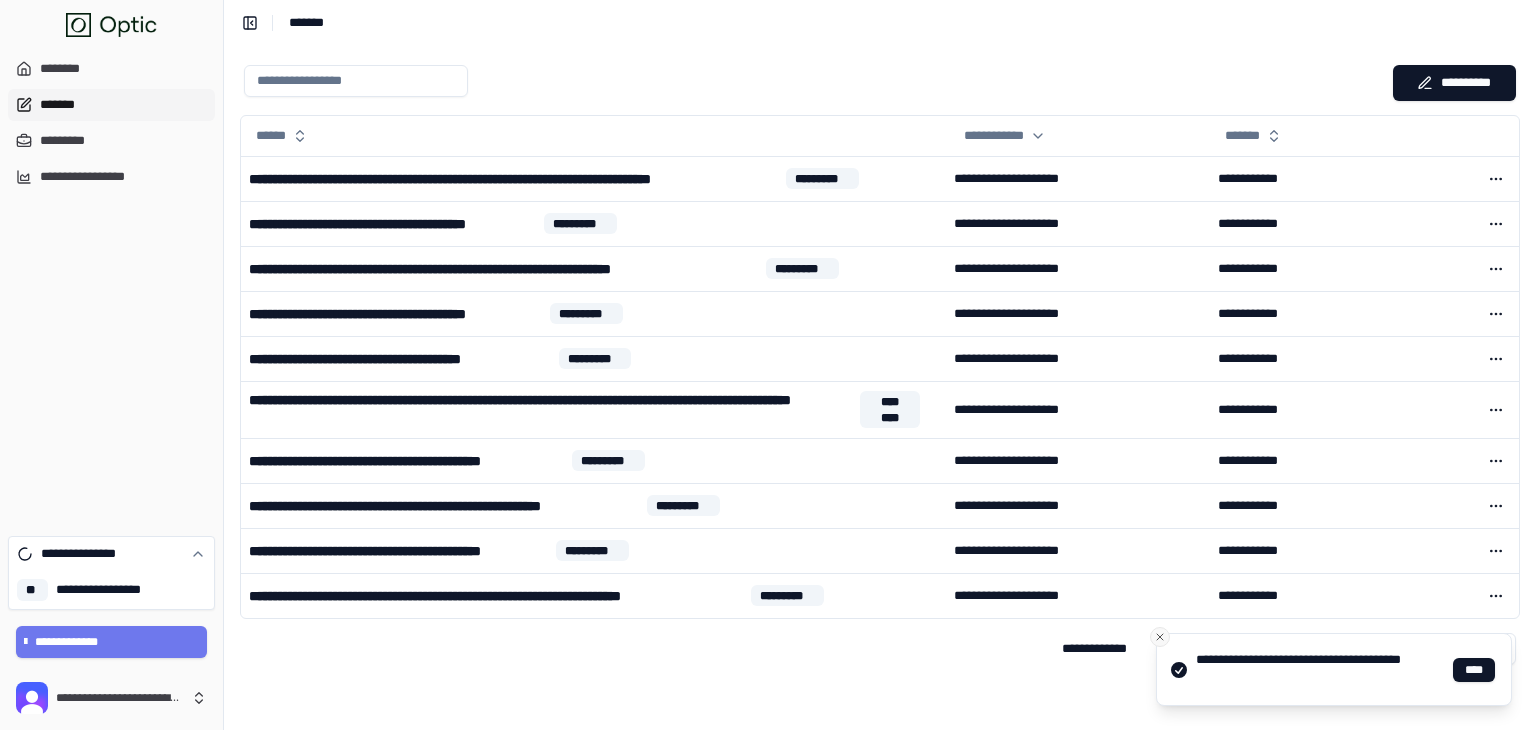 click 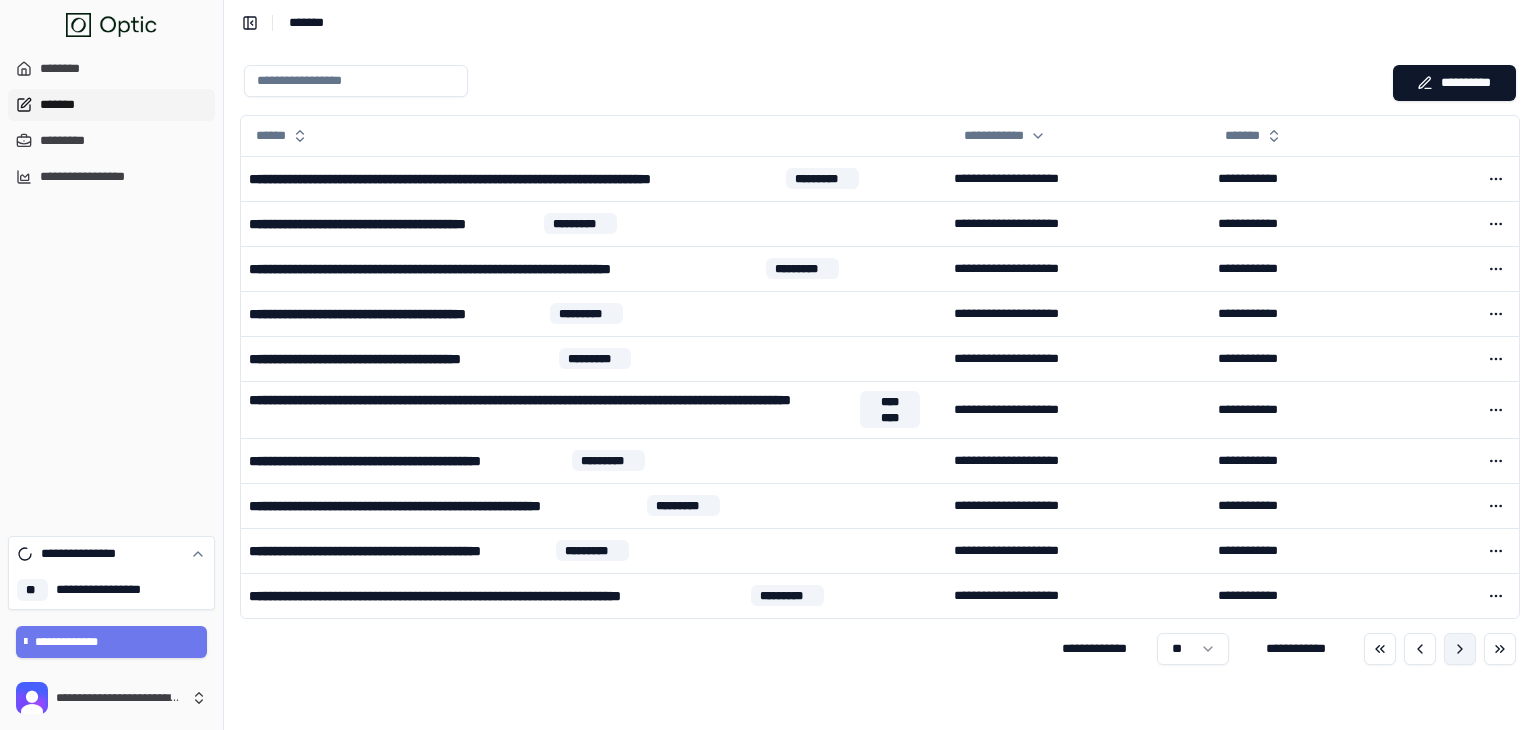 click at bounding box center (1460, 649) 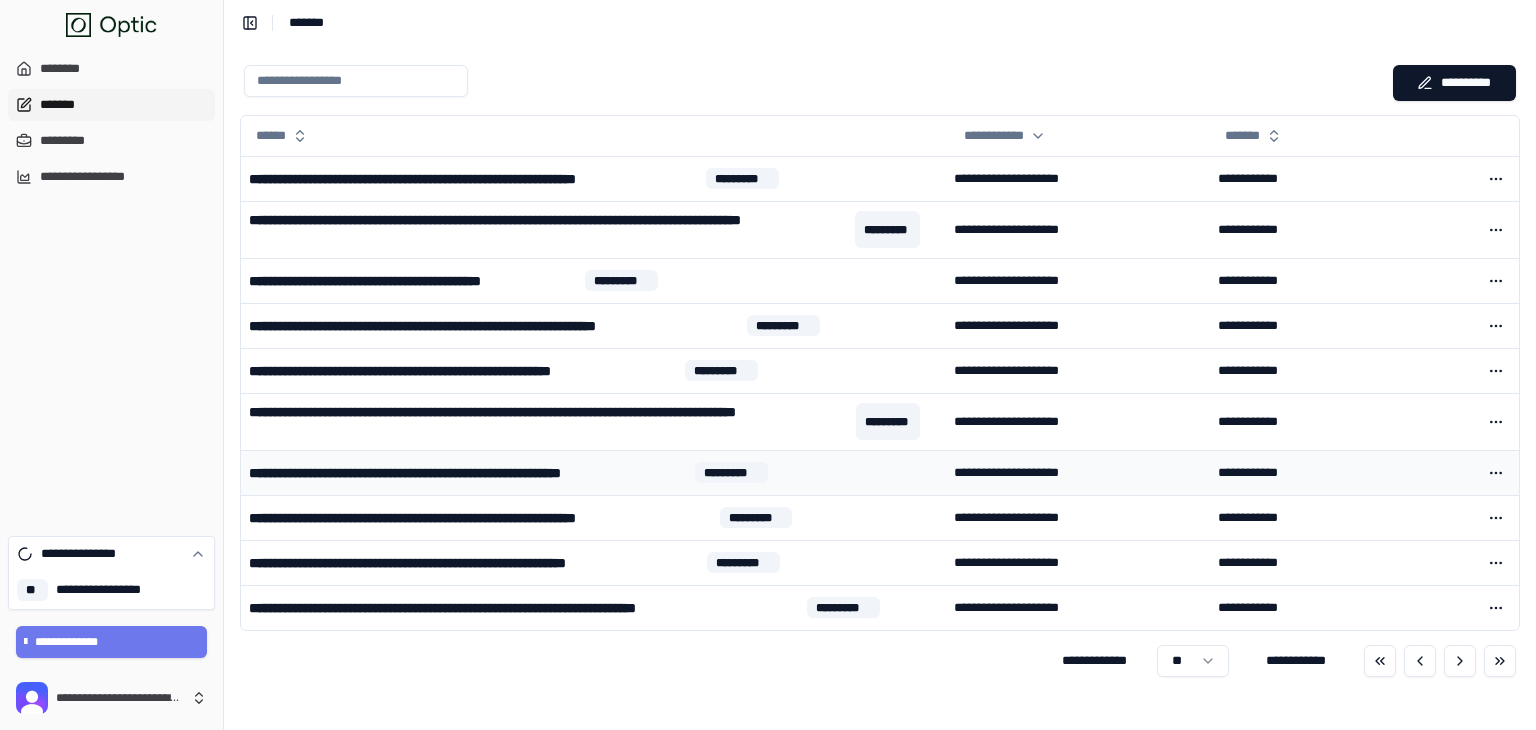 click on "**********" at bounding box center [468, 473] 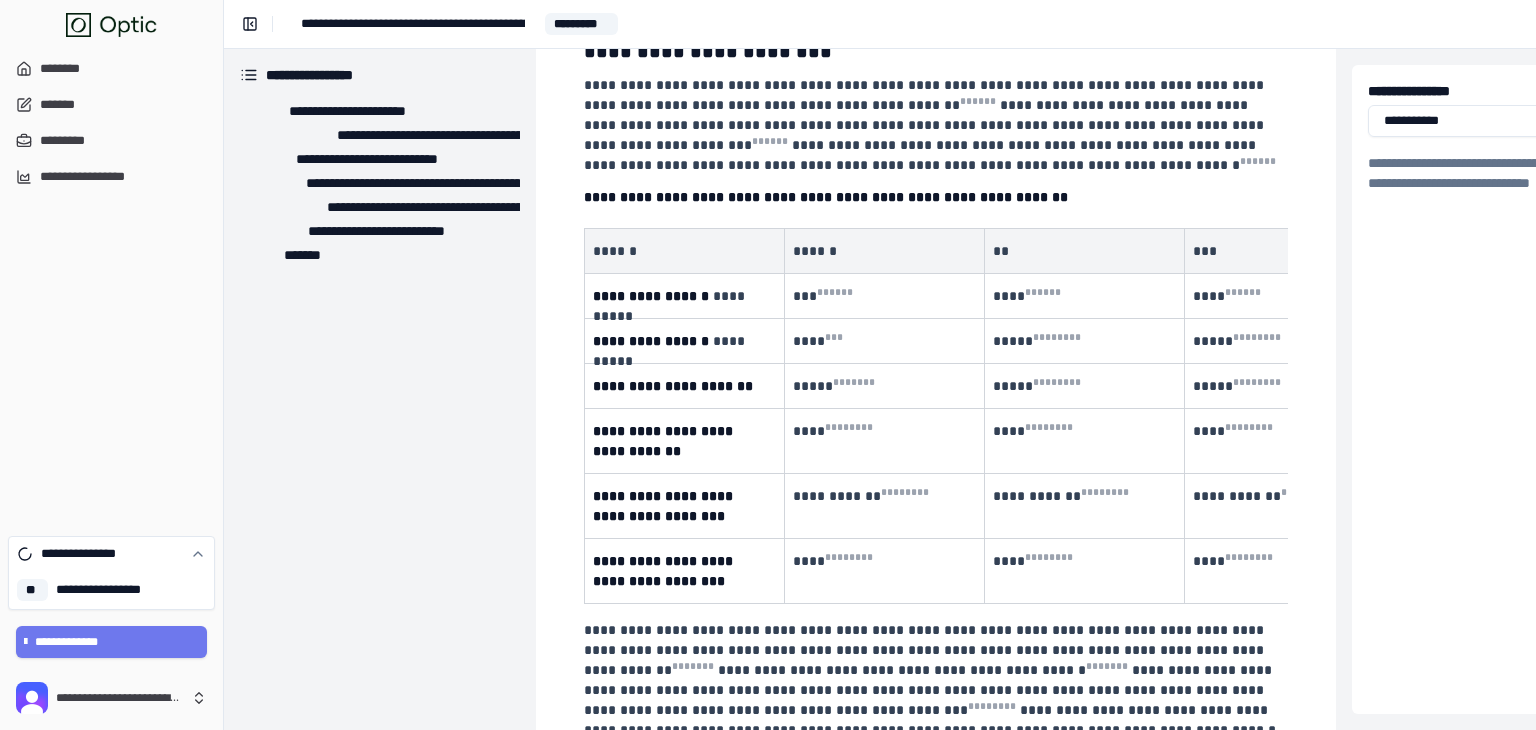 scroll, scrollTop: 102, scrollLeft: 0, axis: vertical 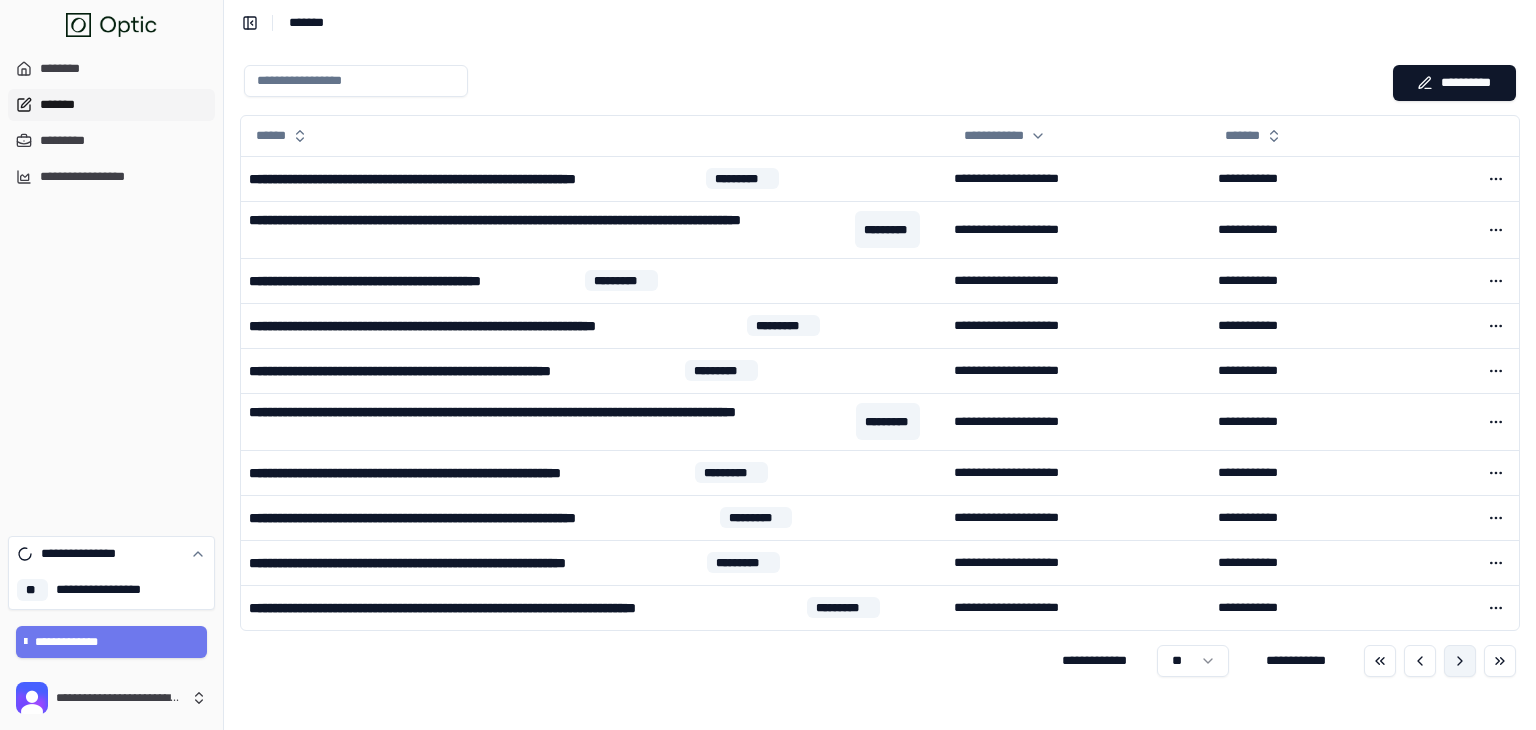 click at bounding box center [1460, 661] 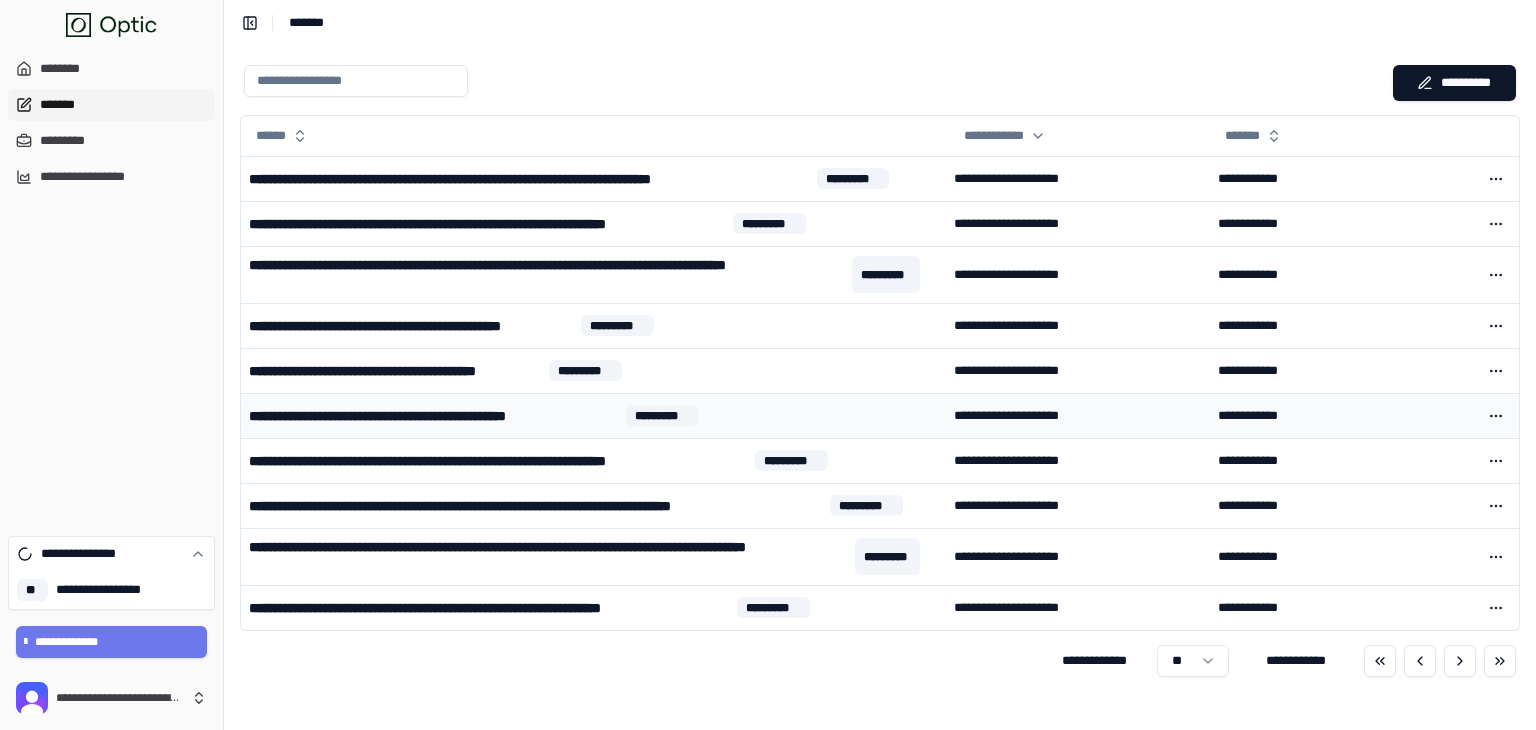 click on "**********" at bounding box center (433, 416) 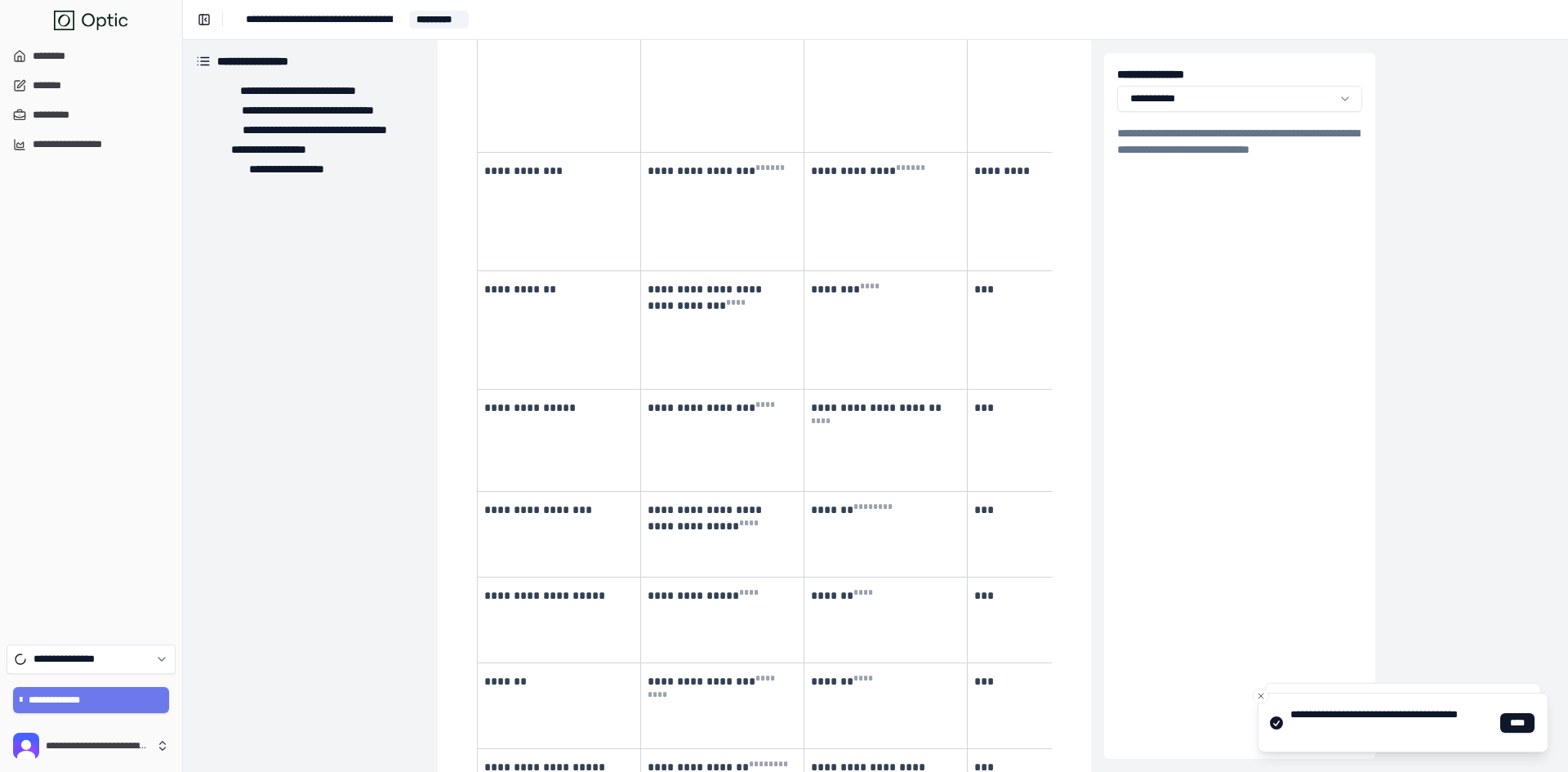 scroll, scrollTop: 1088, scrollLeft: 0, axis: vertical 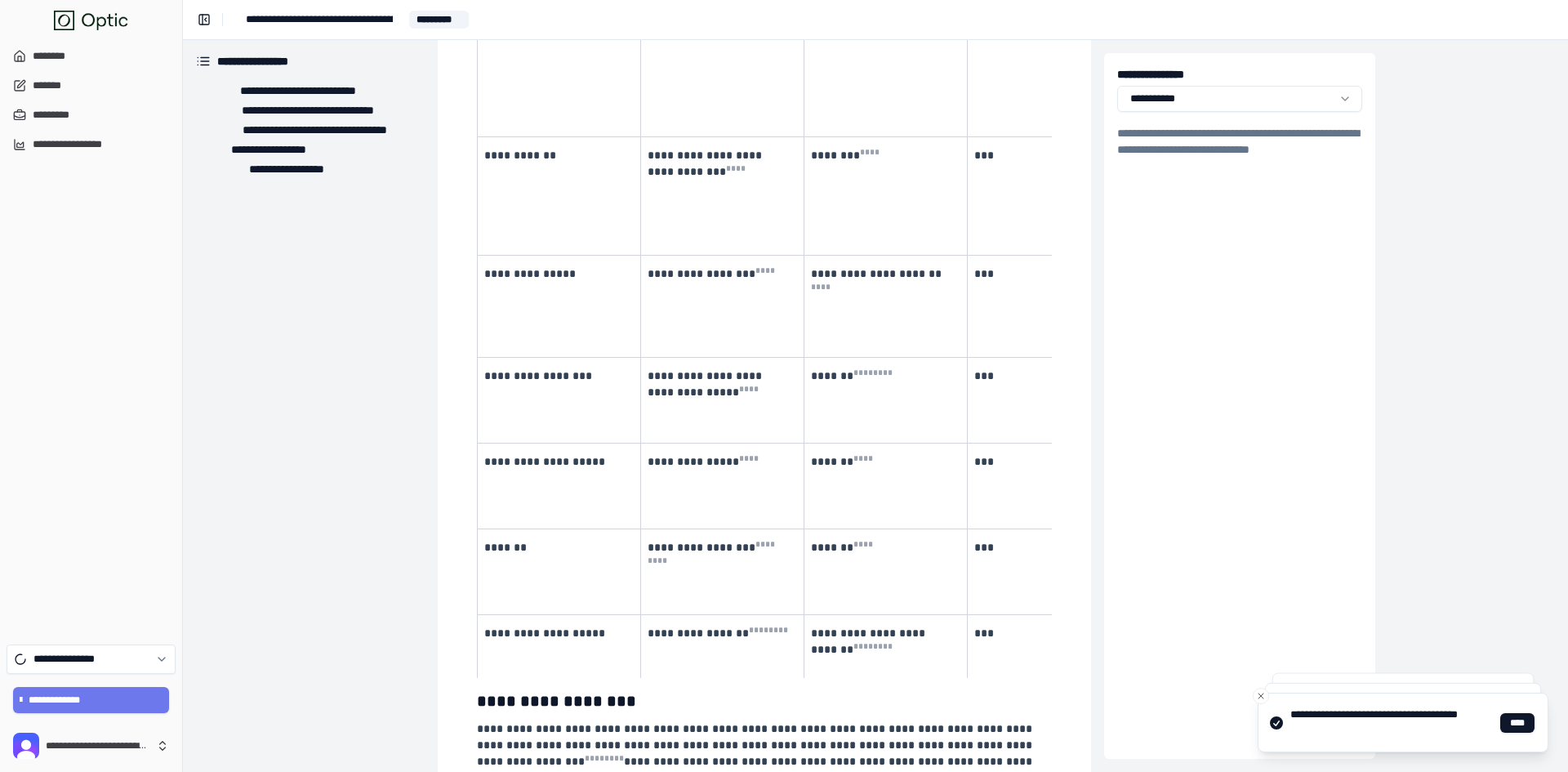 click on "**********" at bounding box center [723, 666] 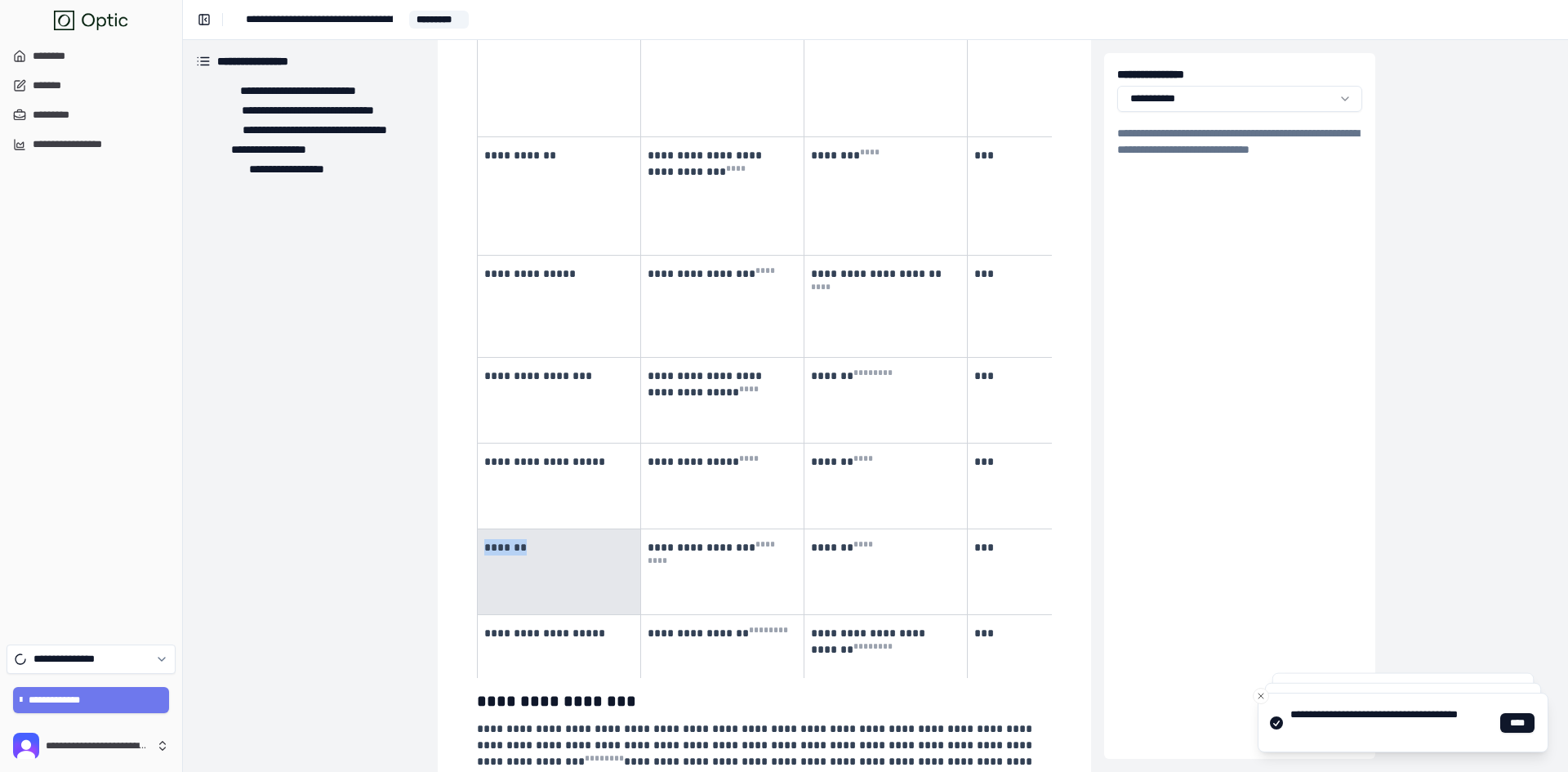 drag, startPoint x: 535, startPoint y: 350, endPoint x: 485, endPoint y: 358, distance: 50.63596 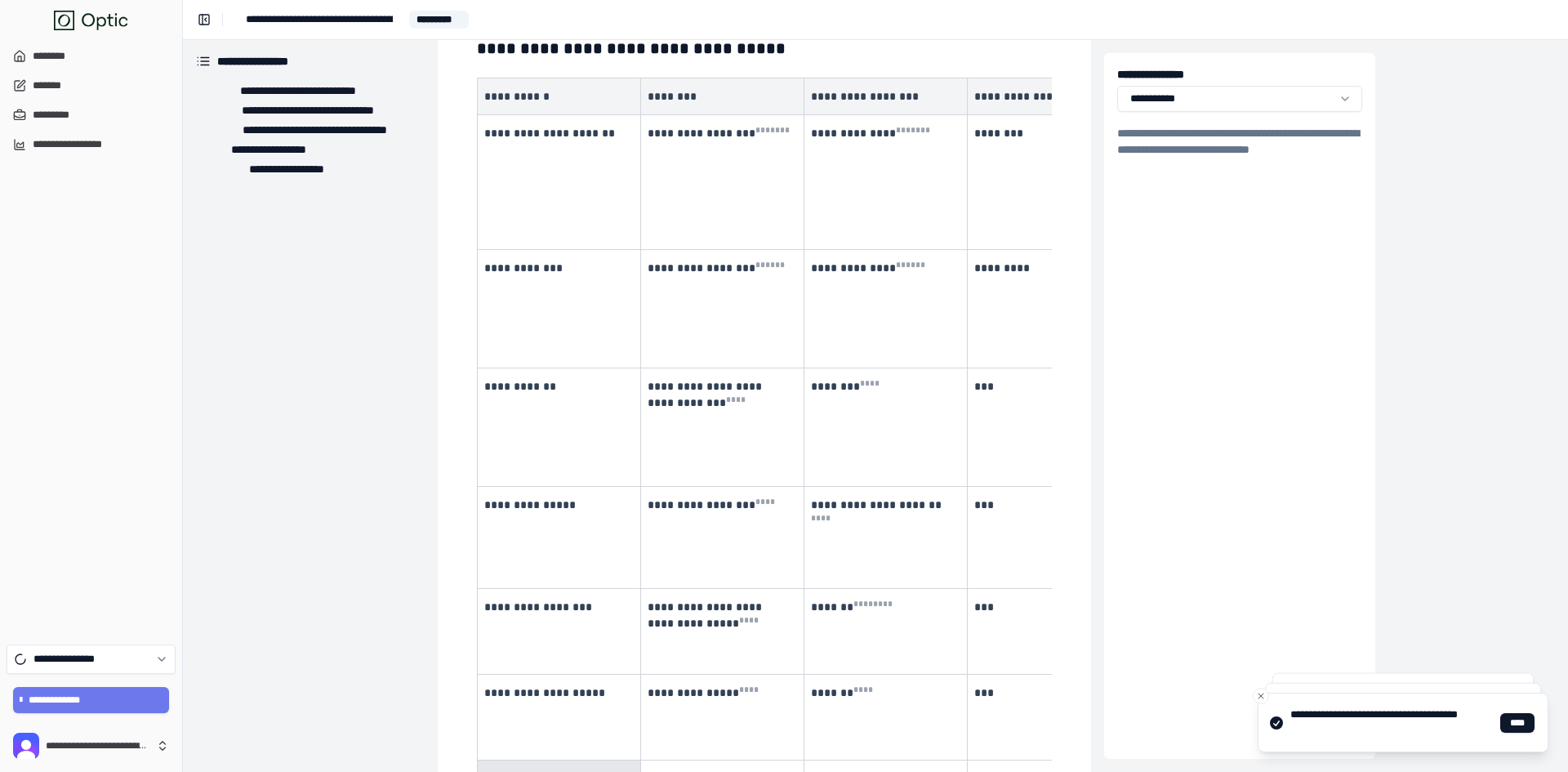 scroll, scrollTop: 1017, scrollLeft: 0, axis: vertical 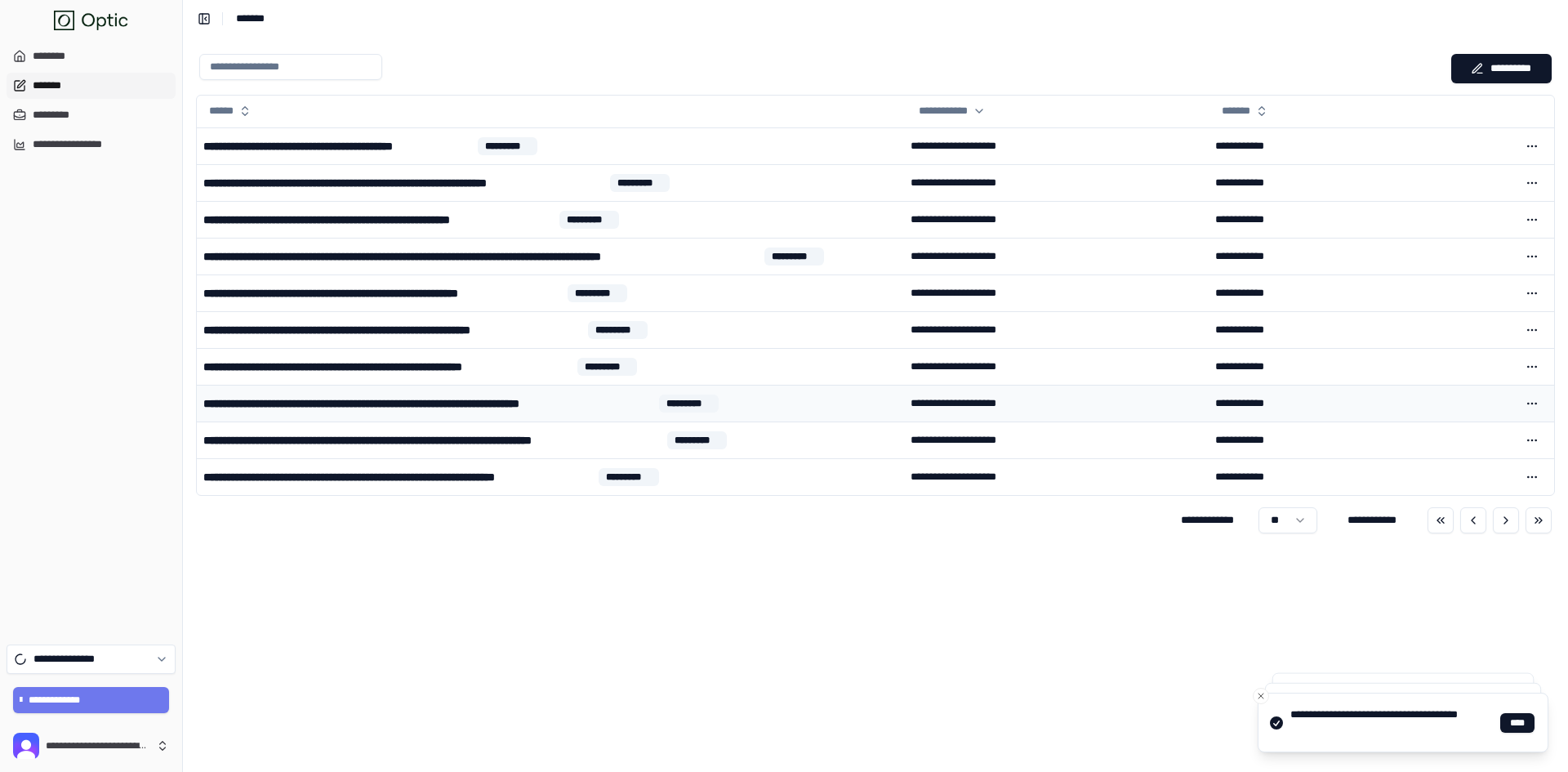 click on "**********" at bounding box center (550, 404) 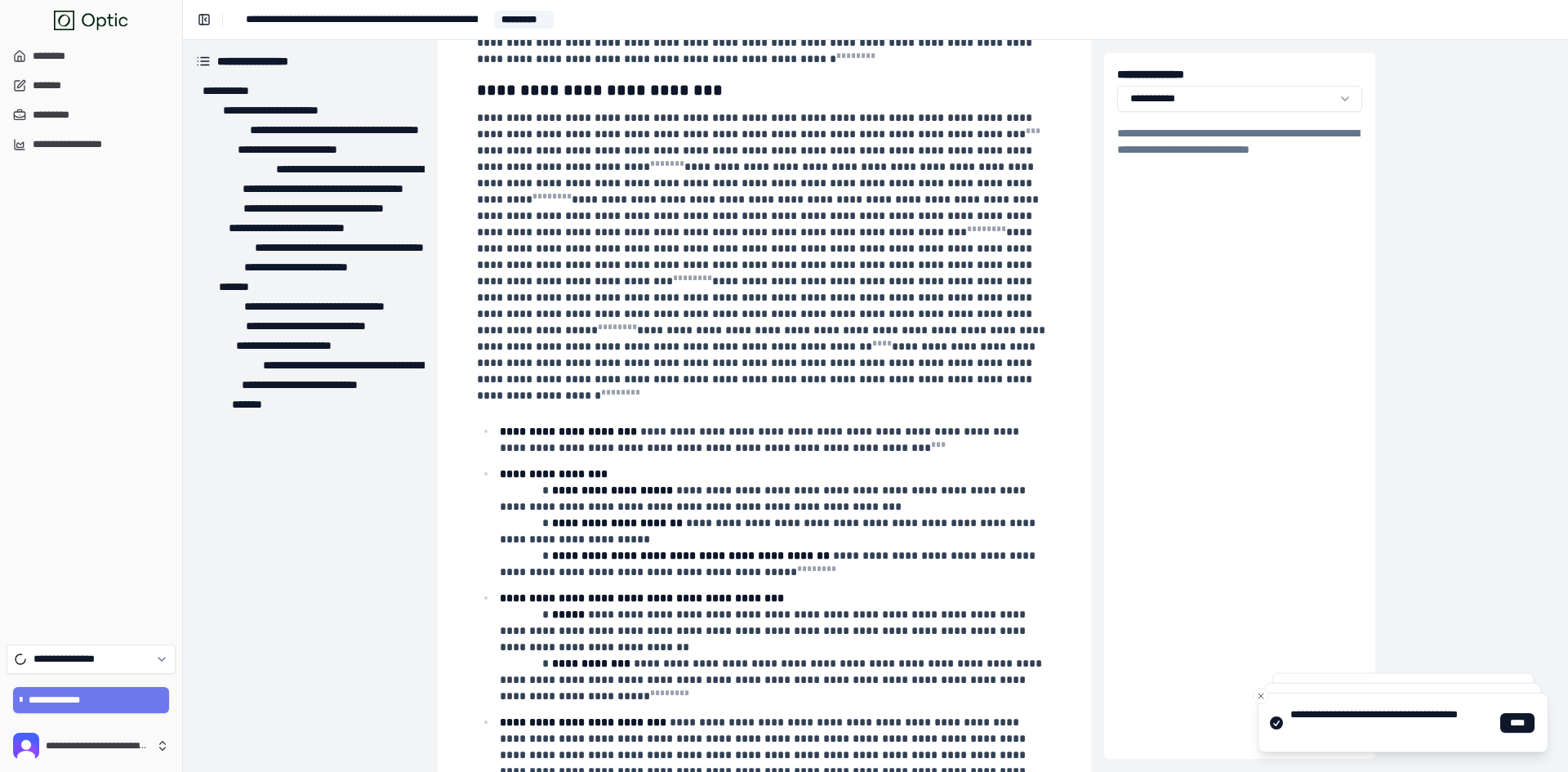 scroll, scrollTop: 4779, scrollLeft: 0, axis: vertical 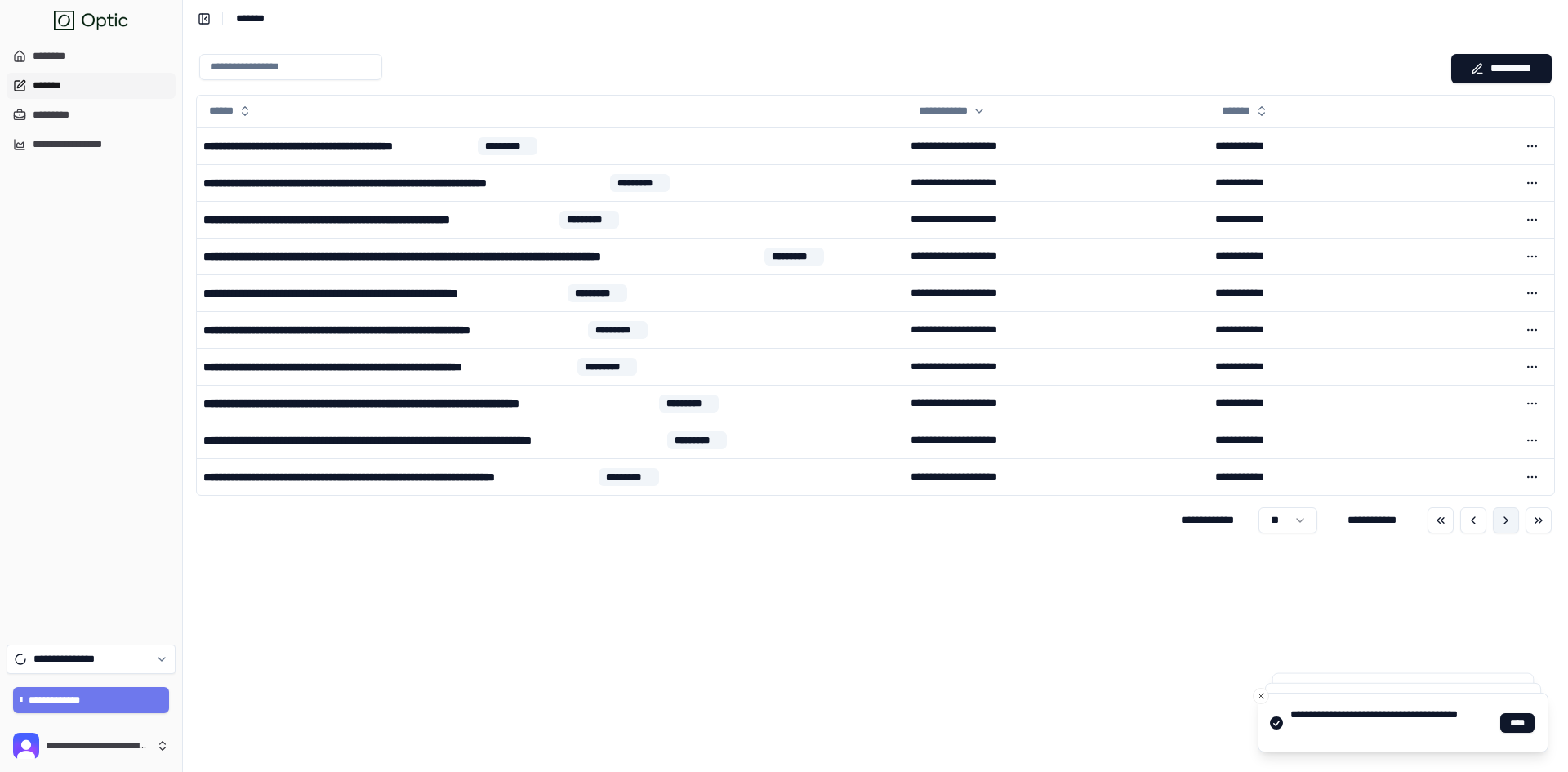 click at bounding box center [1506, 520] 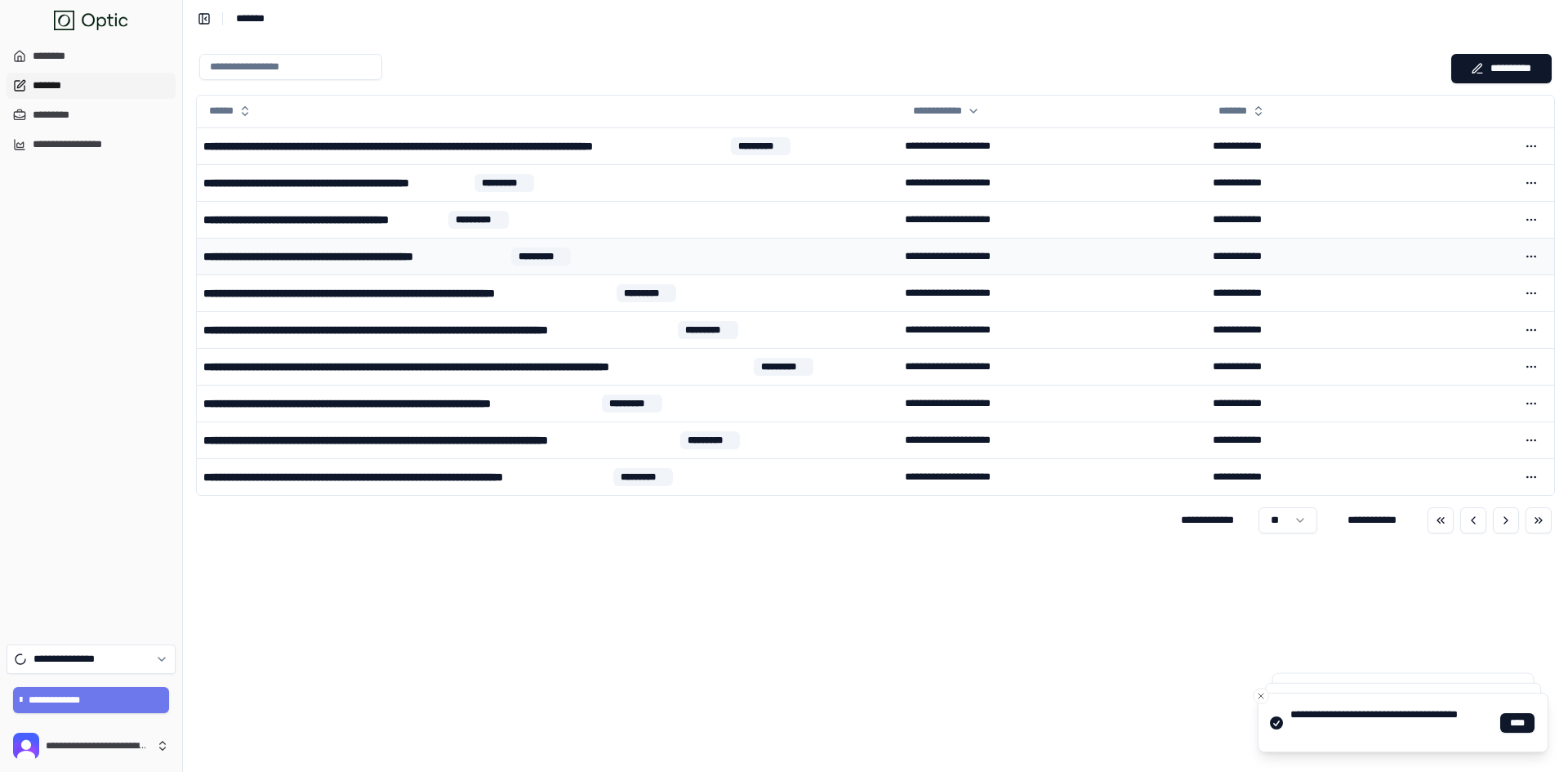 click on "**********" at bounding box center [354, 257] 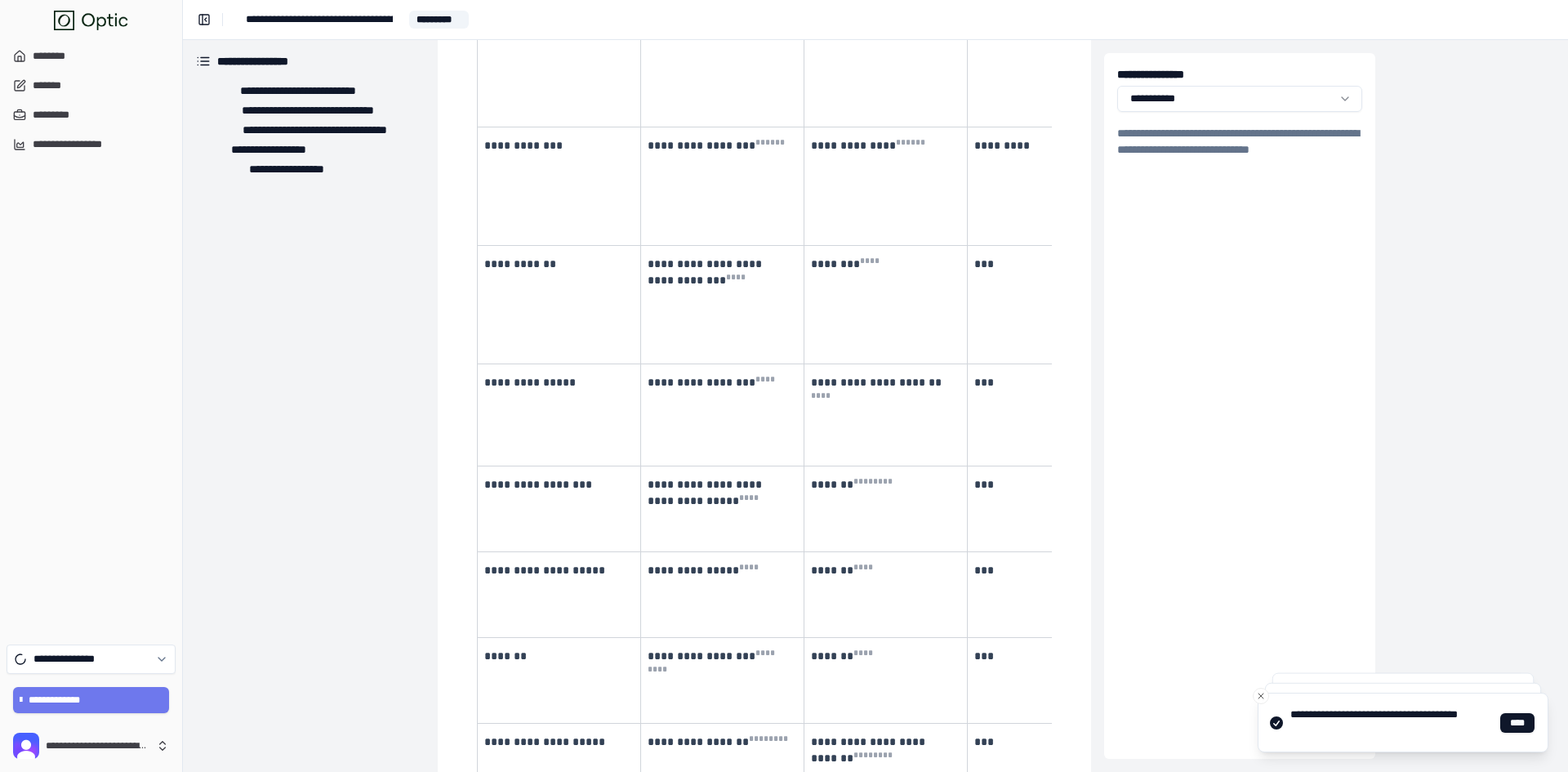 scroll, scrollTop: 1155, scrollLeft: 0, axis: vertical 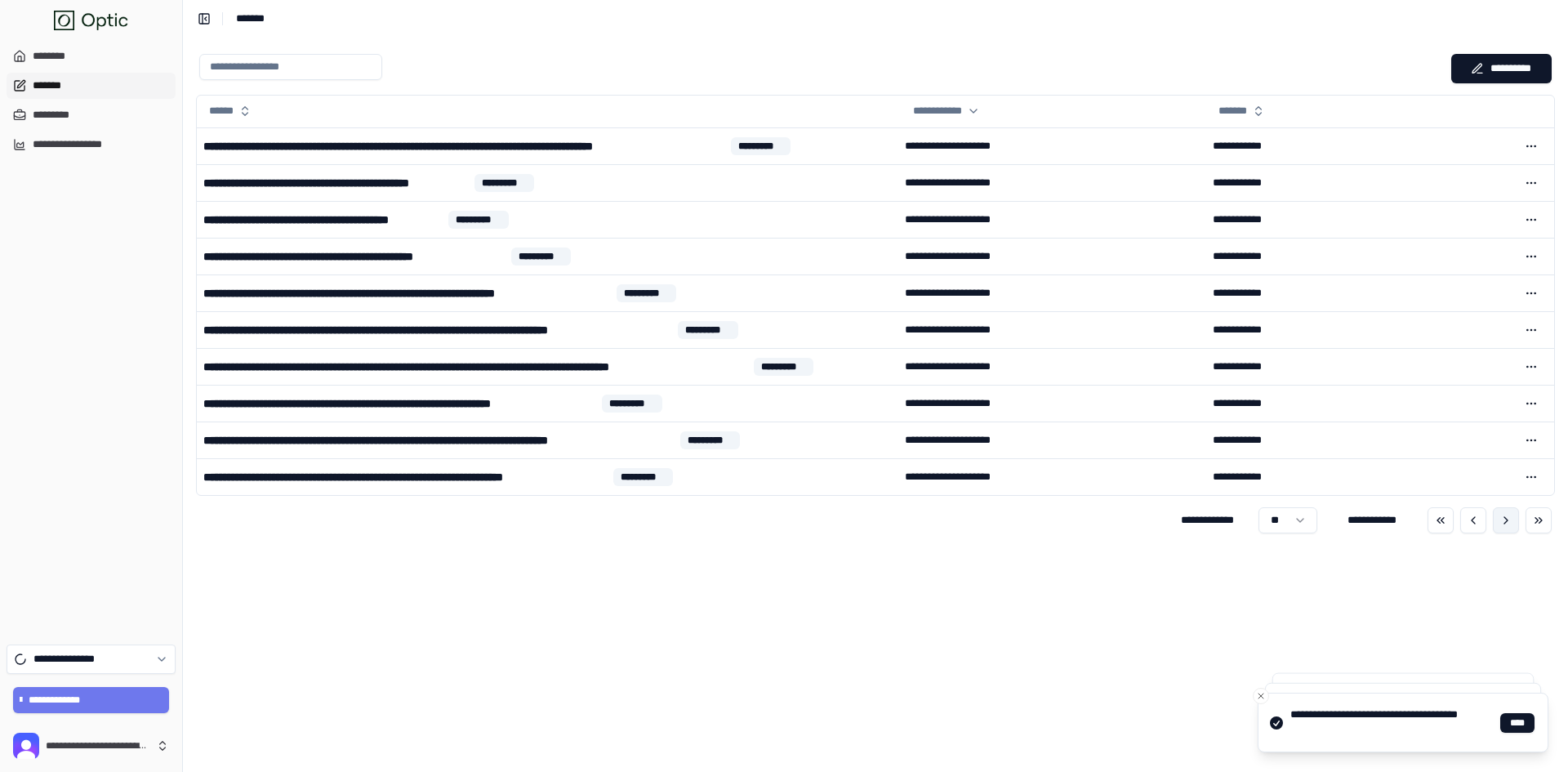 click at bounding box center [1506, 520] 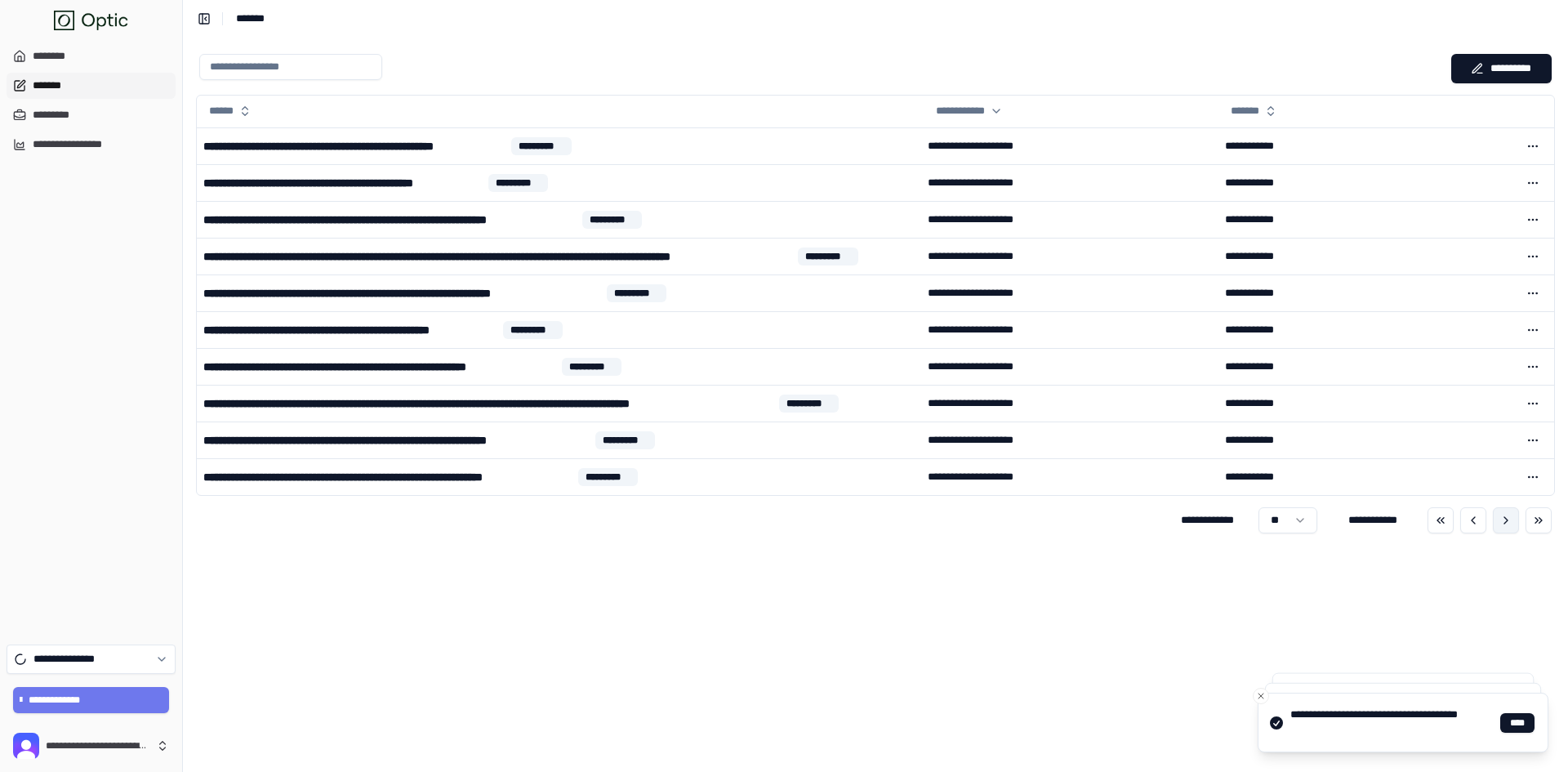 click at bounding box center [1506, 520] 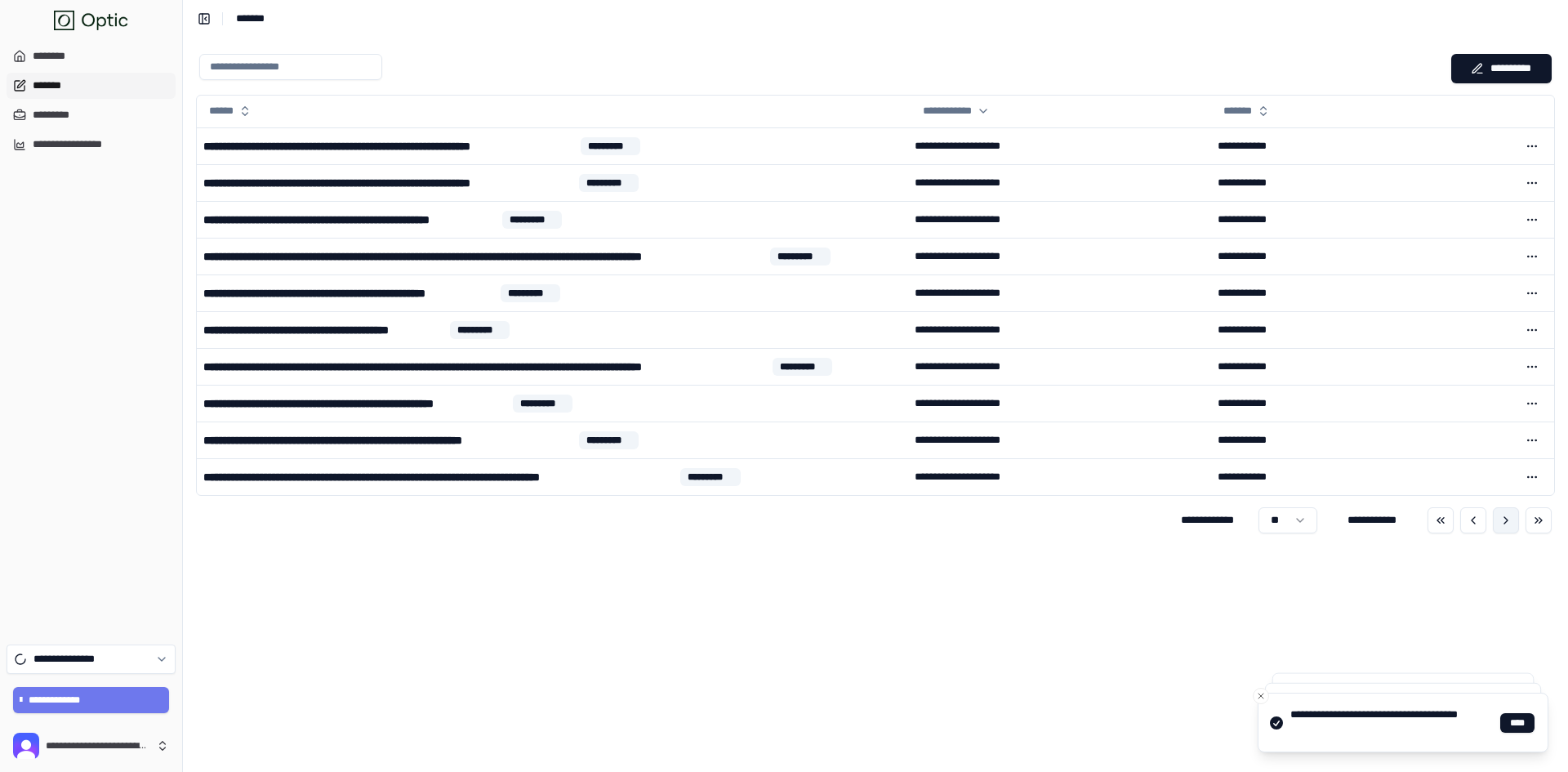 click at bounding box center [1506, 520] 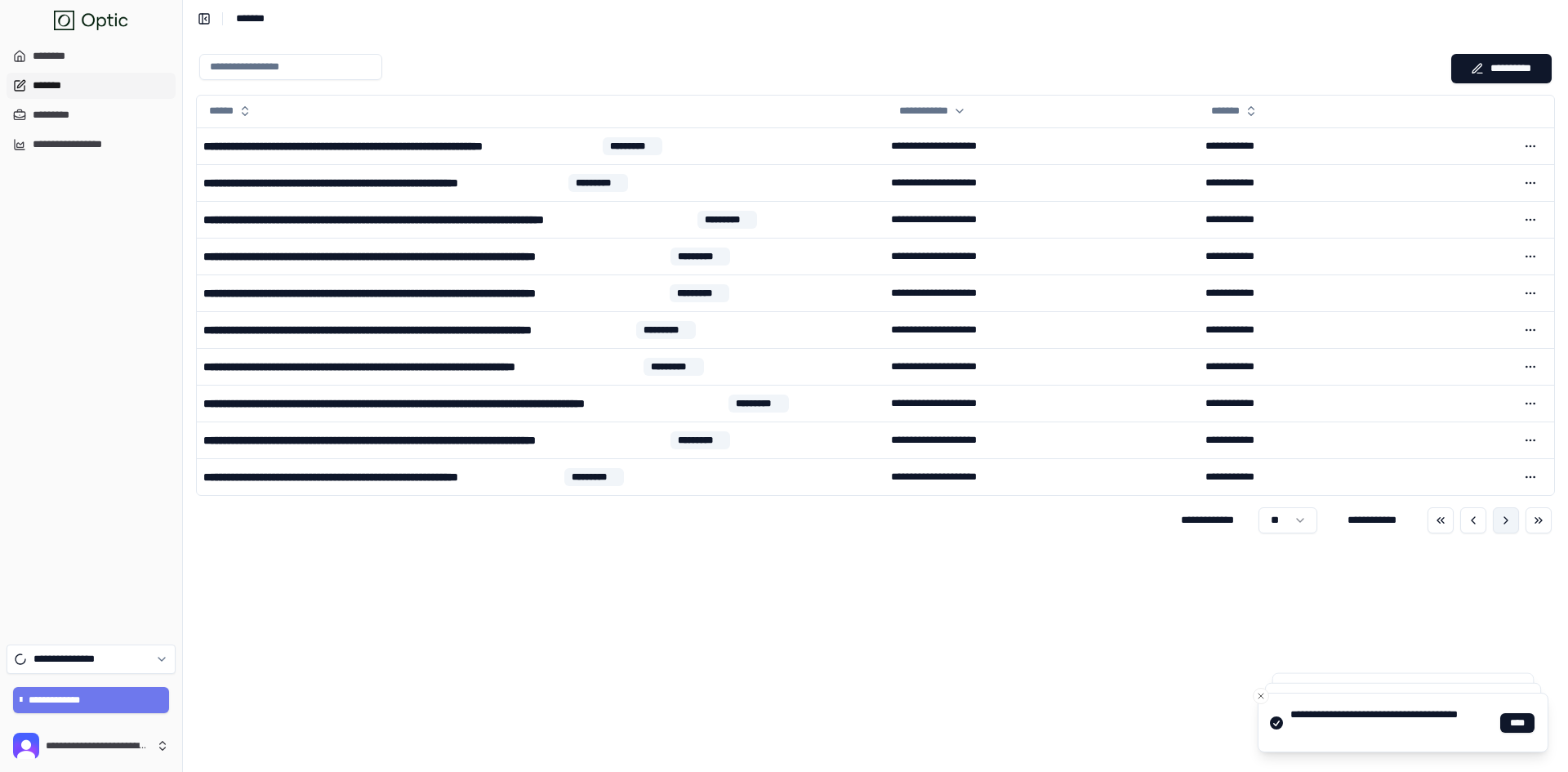 click at bounding box center (1506, 520) 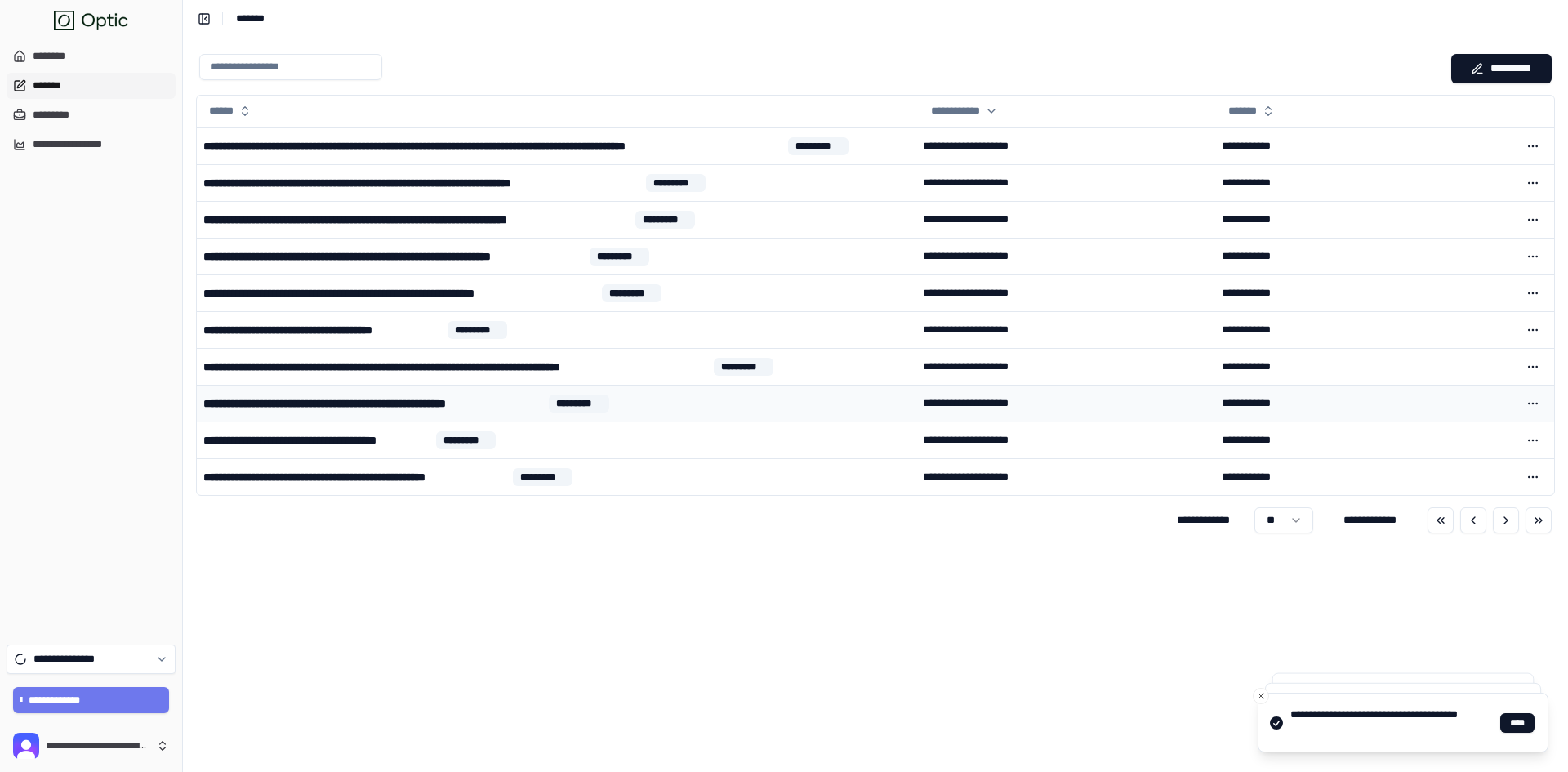 click on "**********" at bounding box center (372, 404) 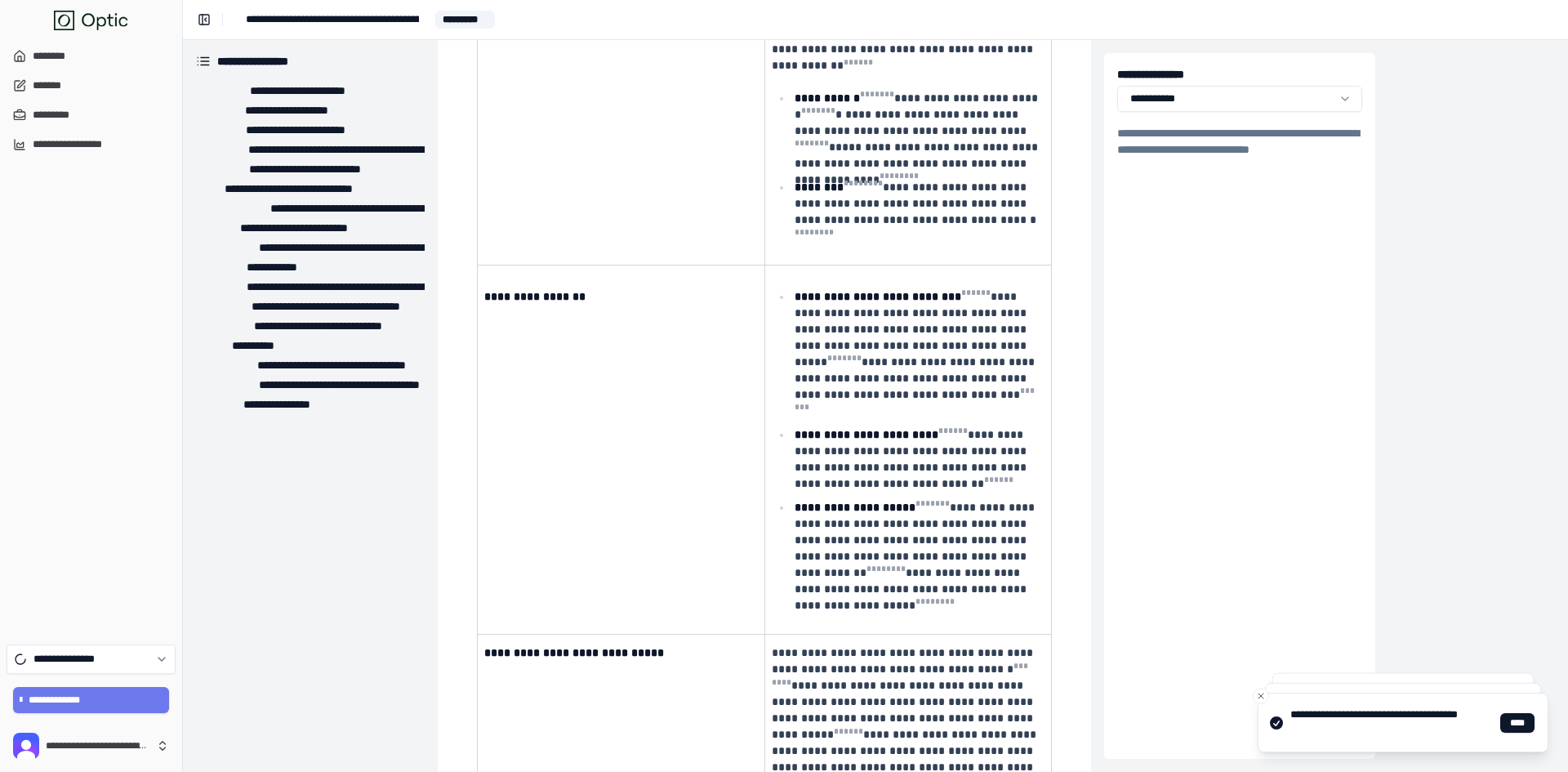 scroll, scrollTop: 294, scrollLeft: 0, axis: vertical 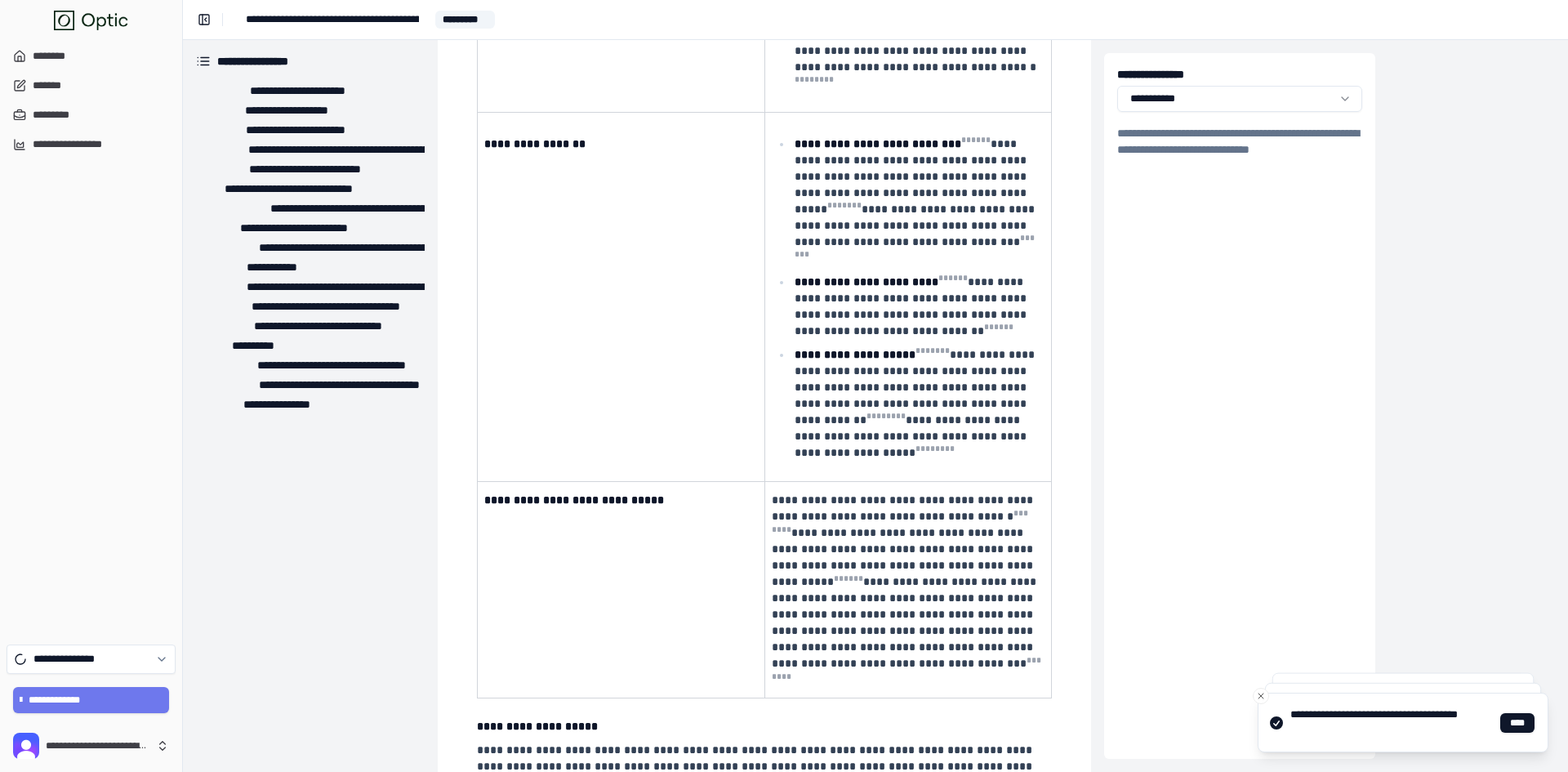 click on "**********" at bounding box center (912, 436) 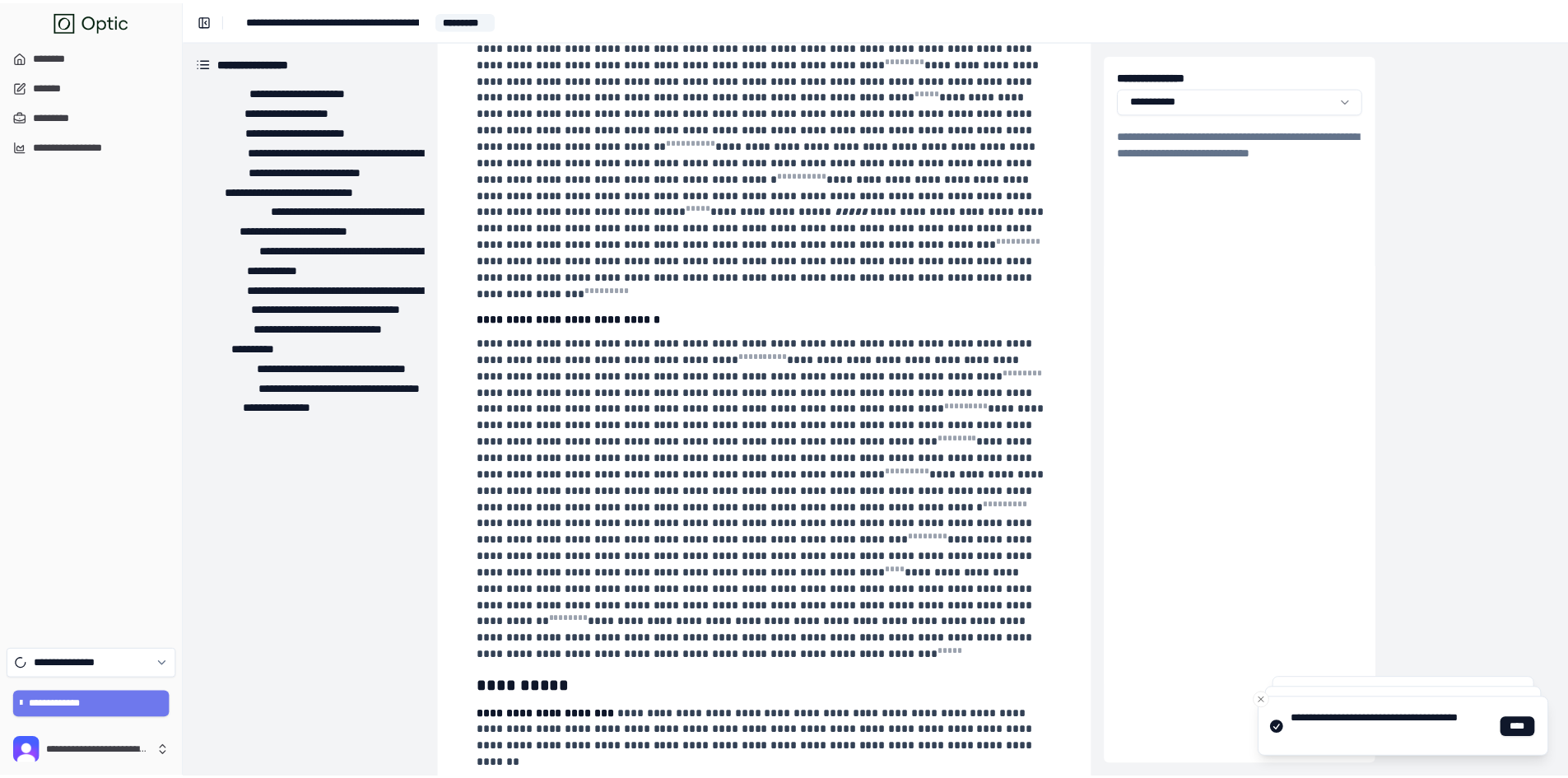 scroll, scrollTop: 12132, scrollLeft: 0, axis: vertical 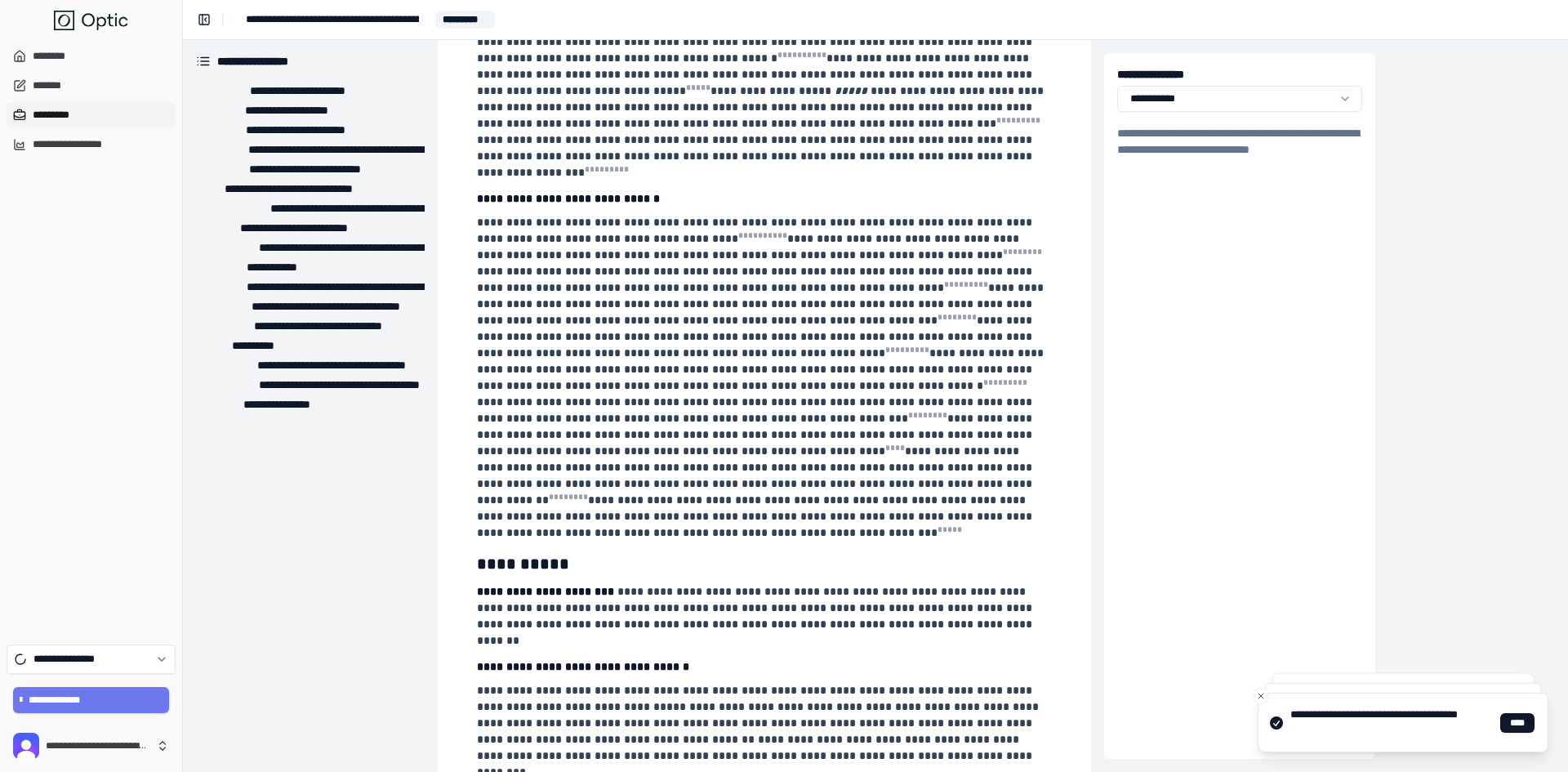click on "*********" at bounding box center (91, 115) 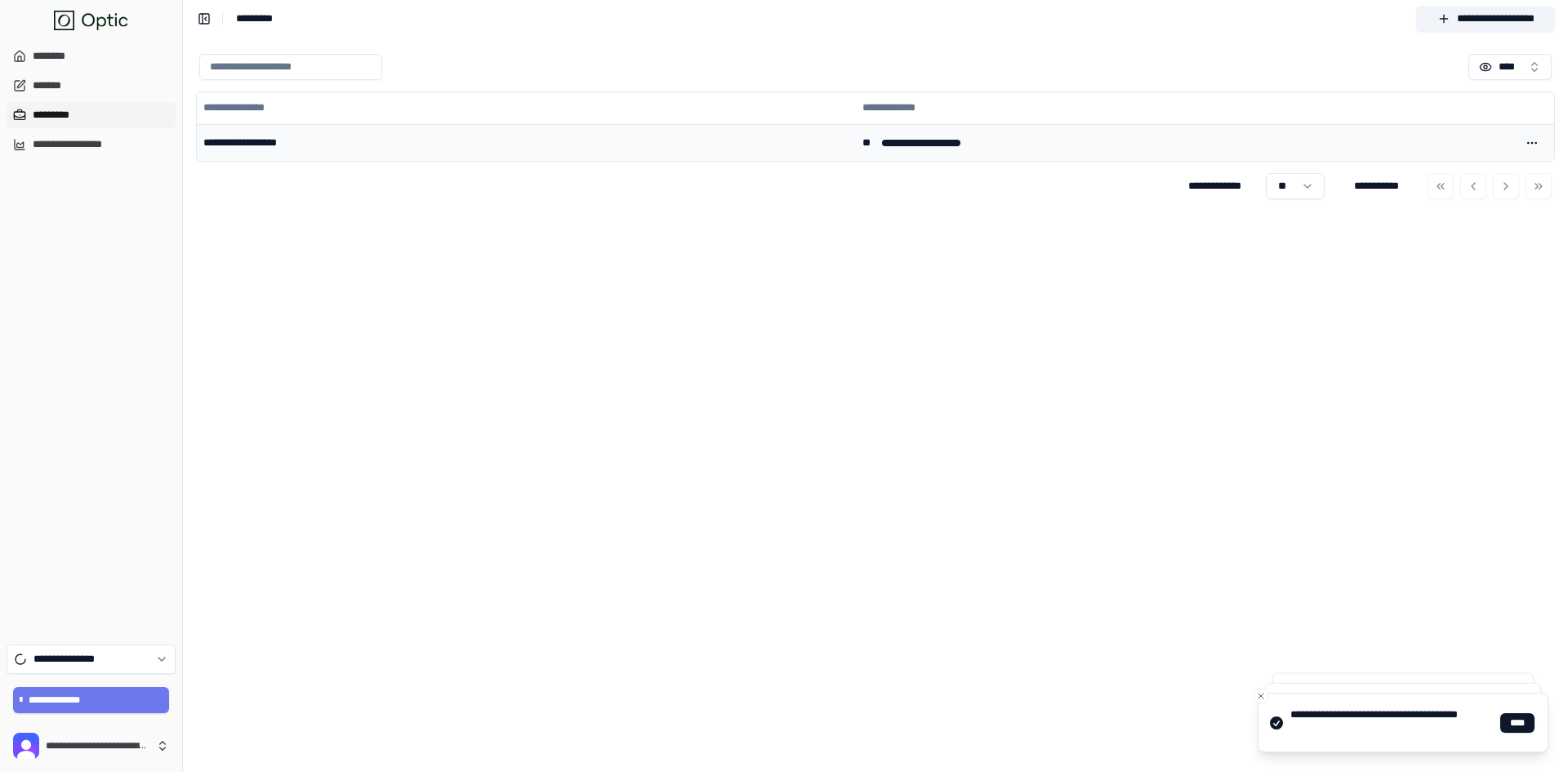 click on "**********" at bounding box center [526, 143] 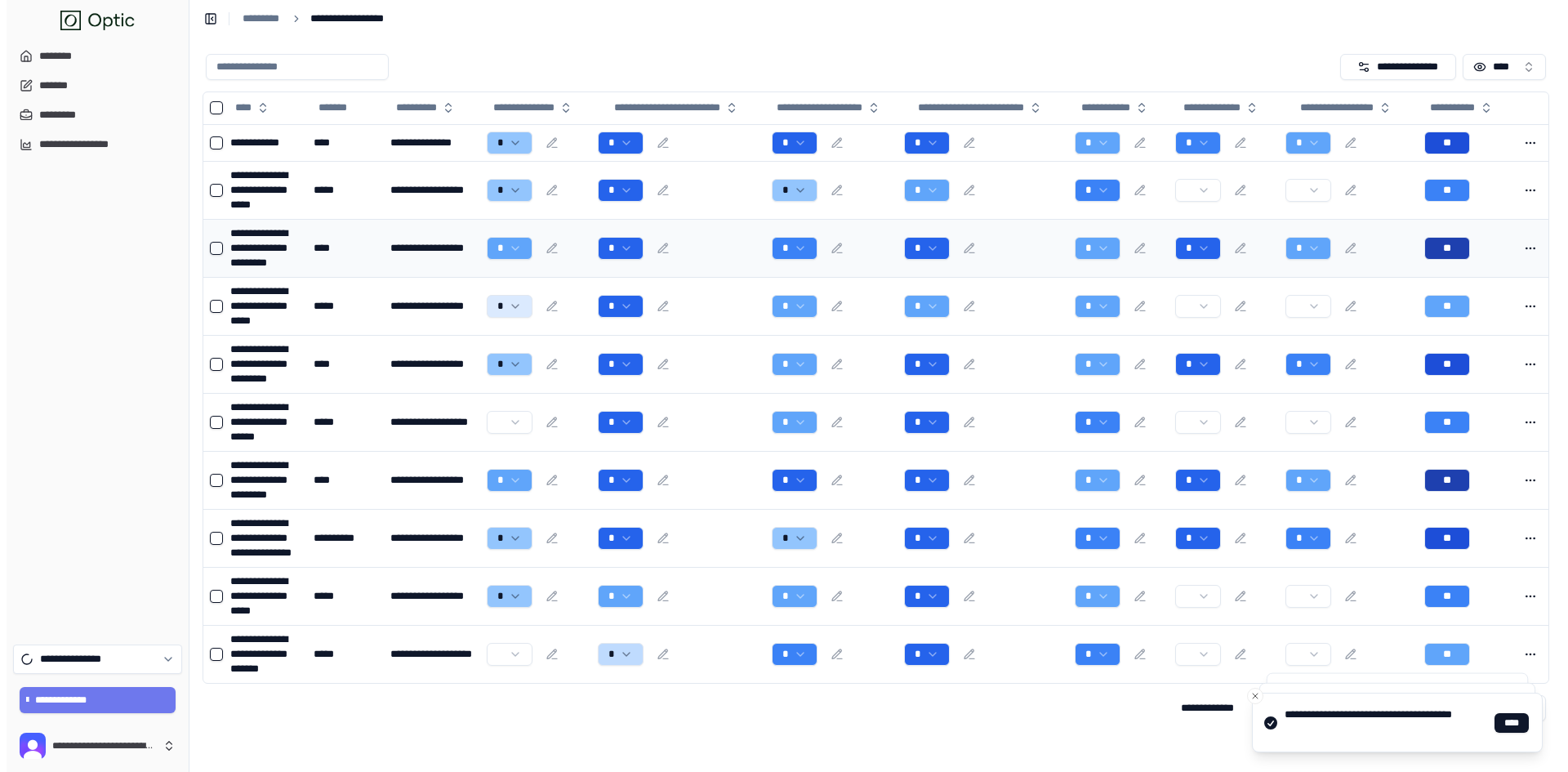 scroll, scrollTop: 0, scrollLeft: 0, axis: both 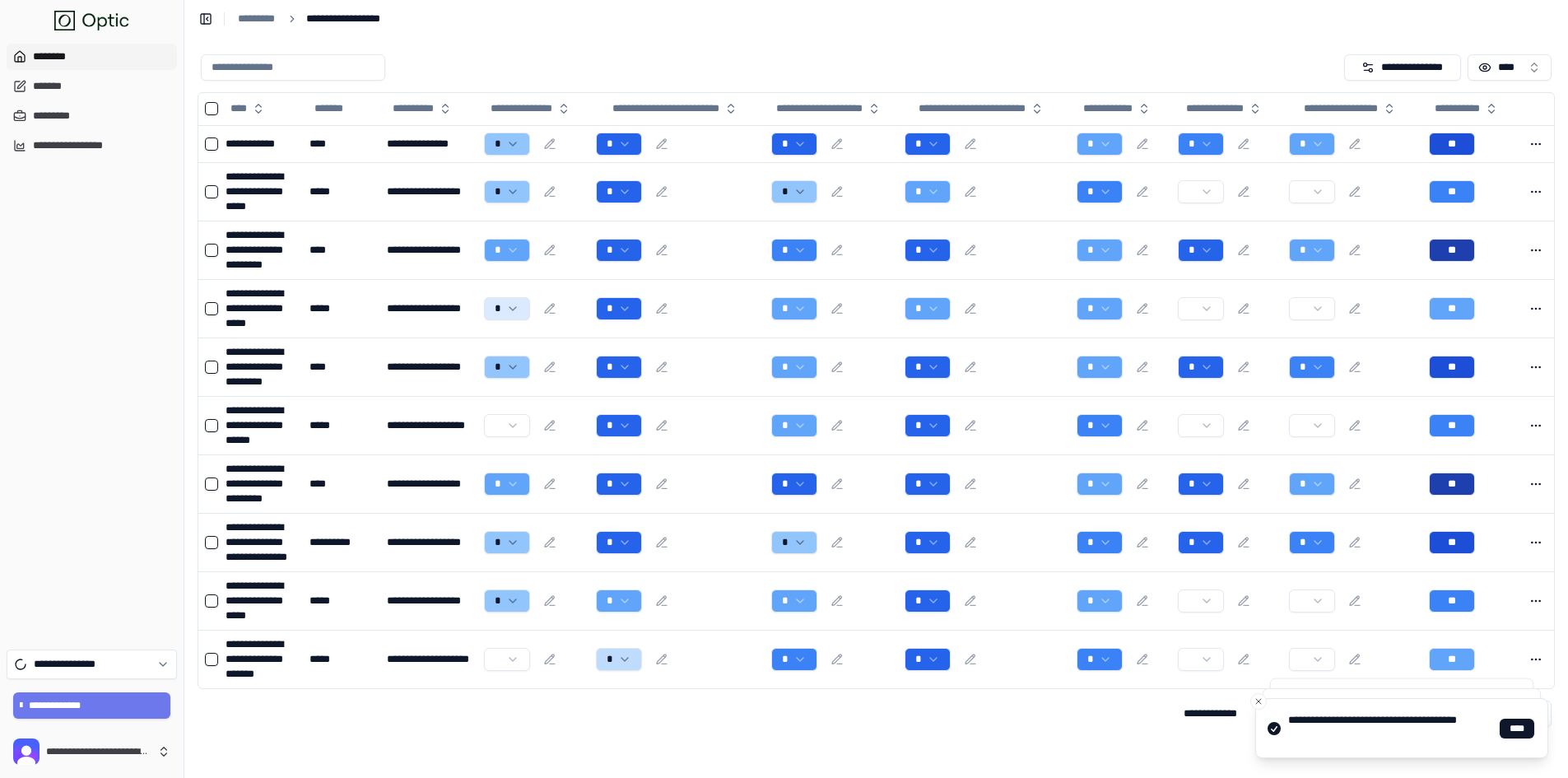 click on "********" at bounding box center [91, 57] 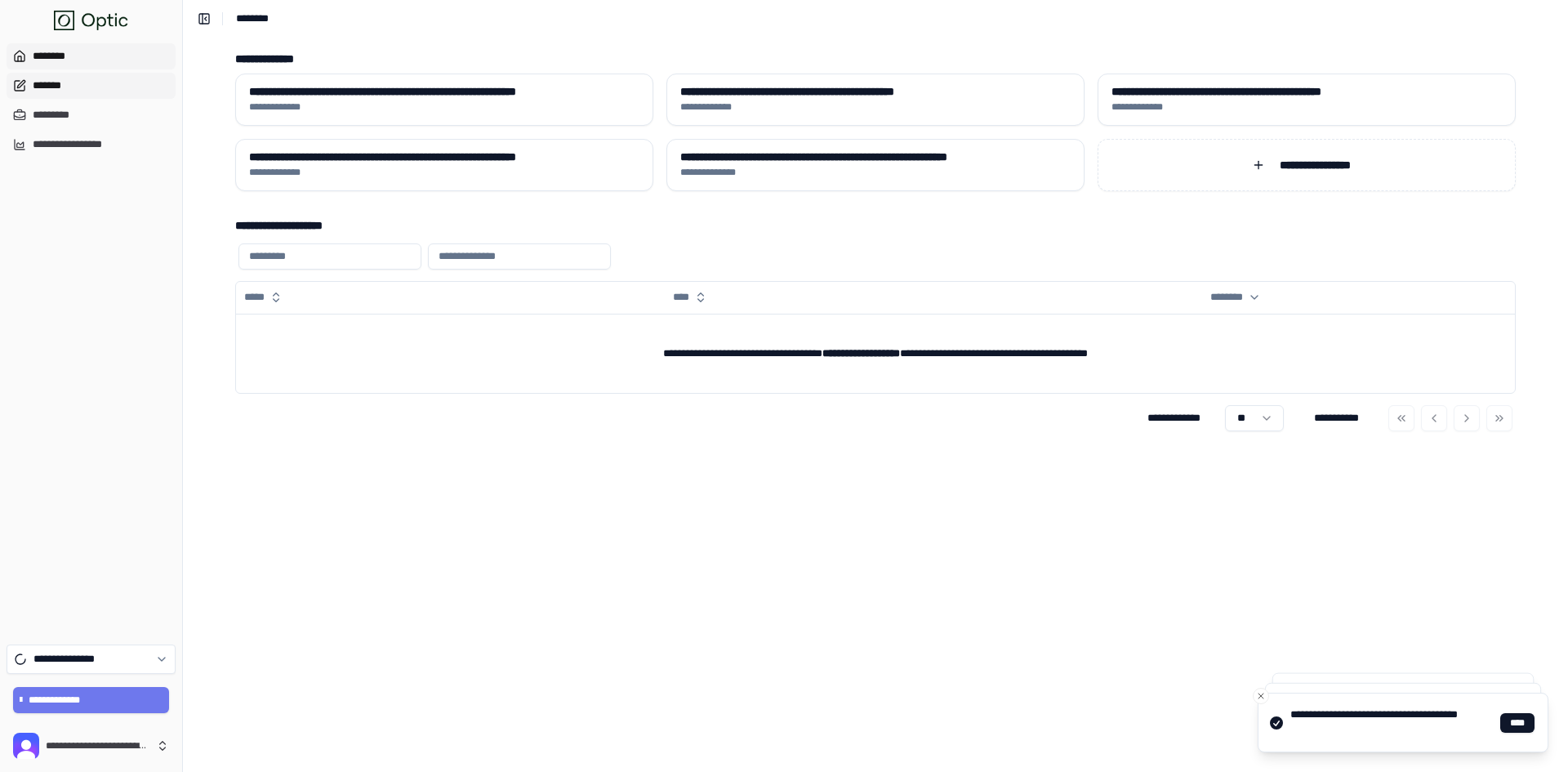 click on "*******" at bounding box center (91, 86) 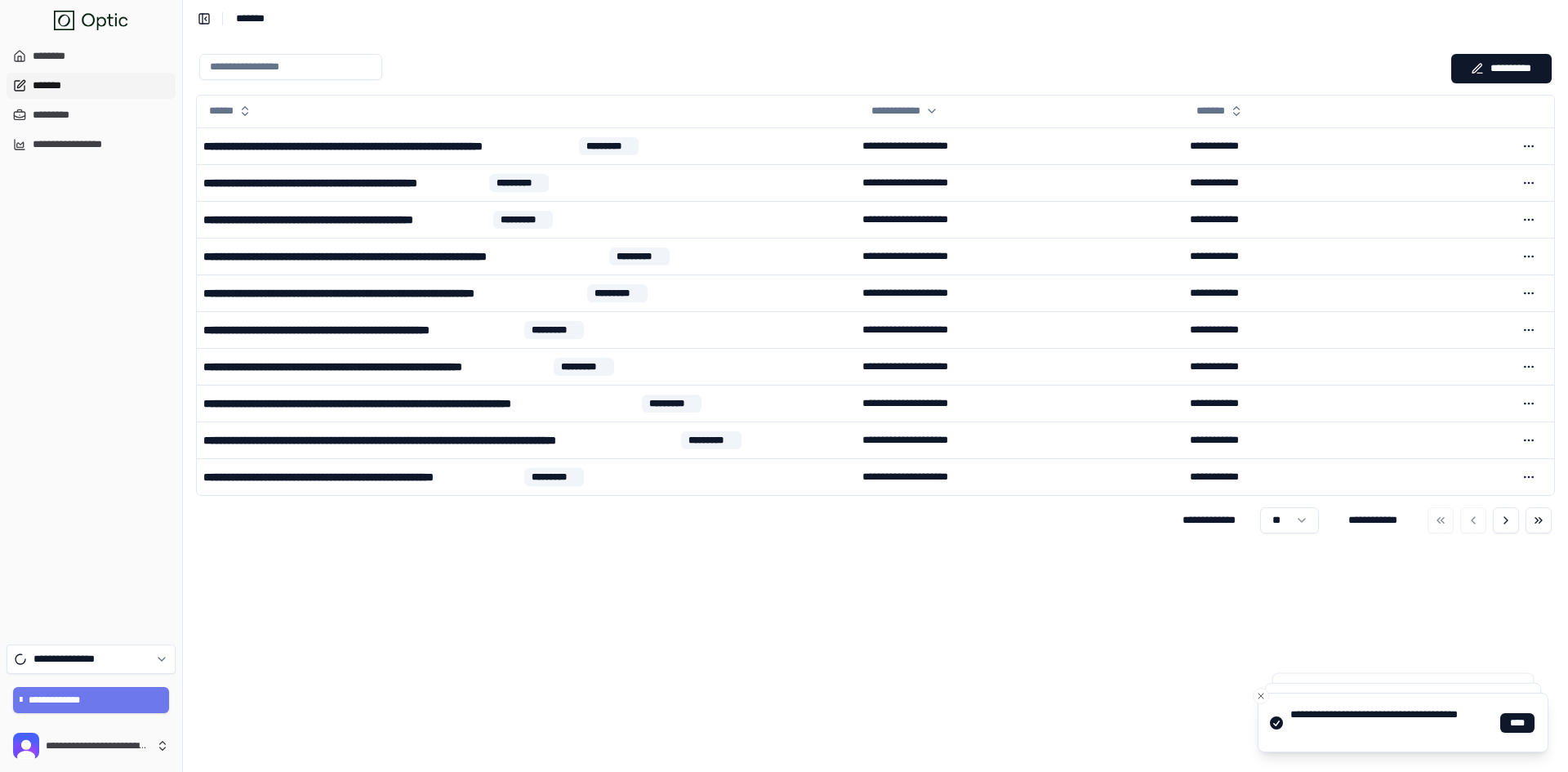 click at bounding box center (291, 67) 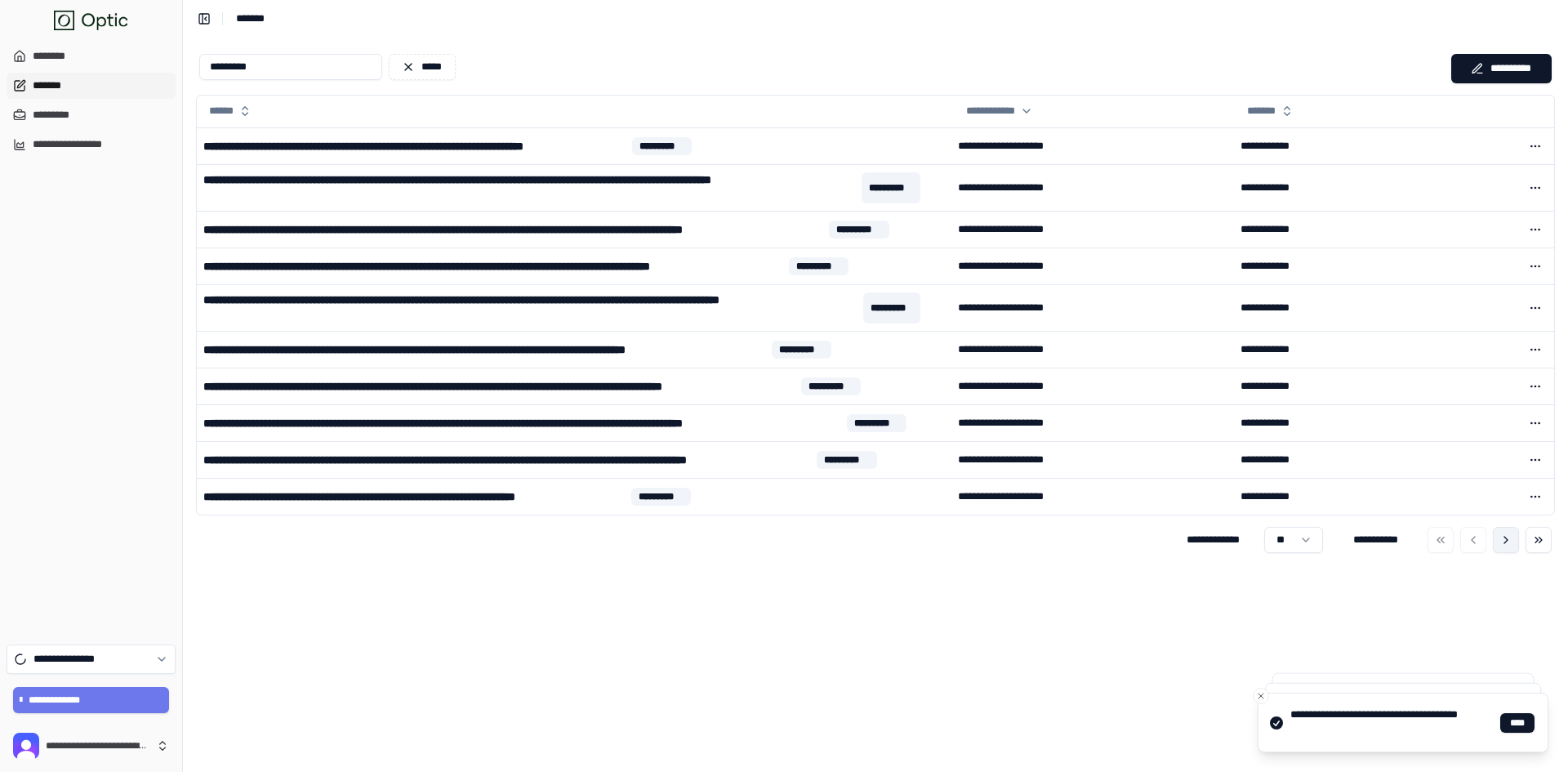 type on "*********" 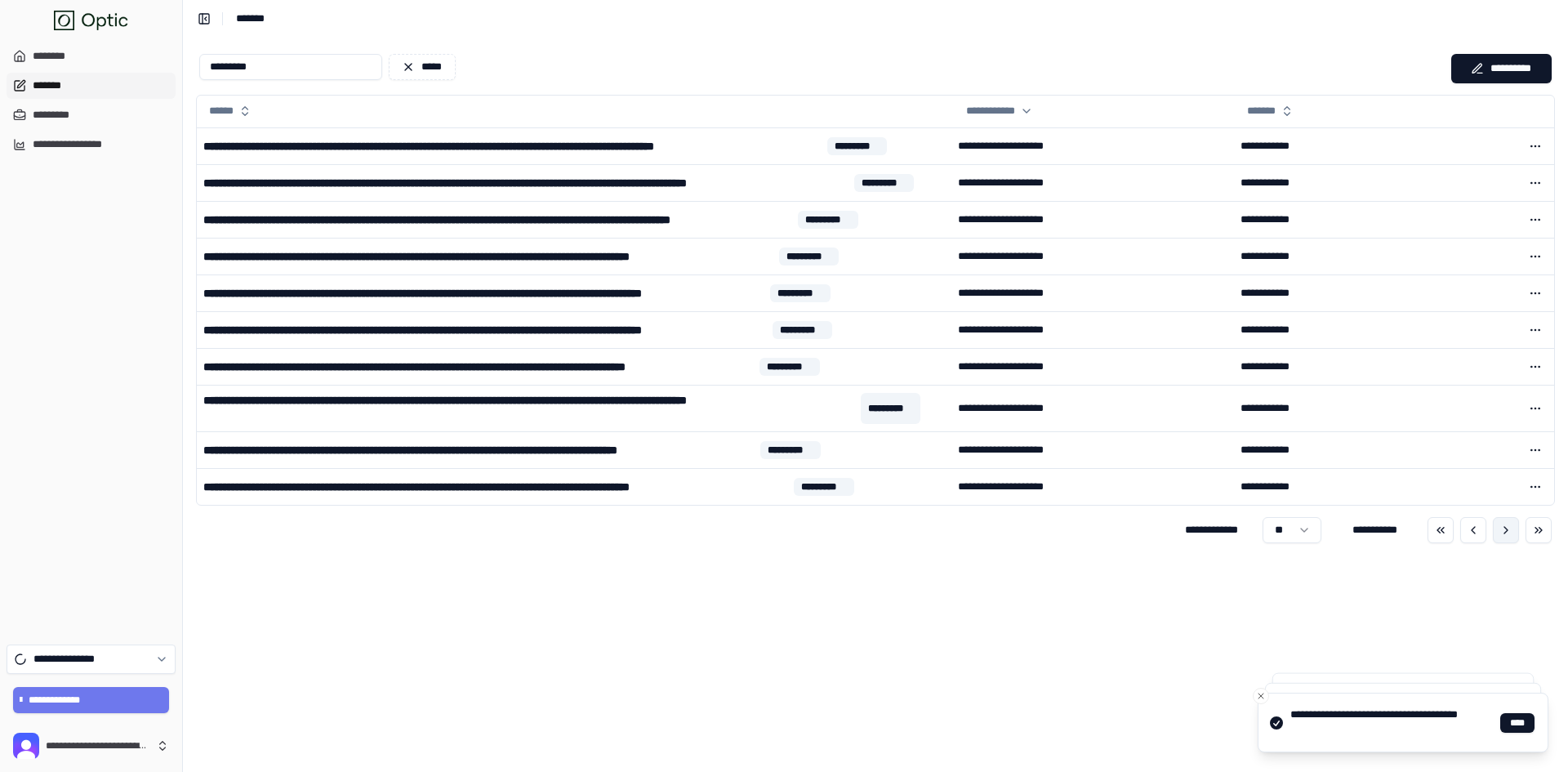click at bounding box center (1506, 530) 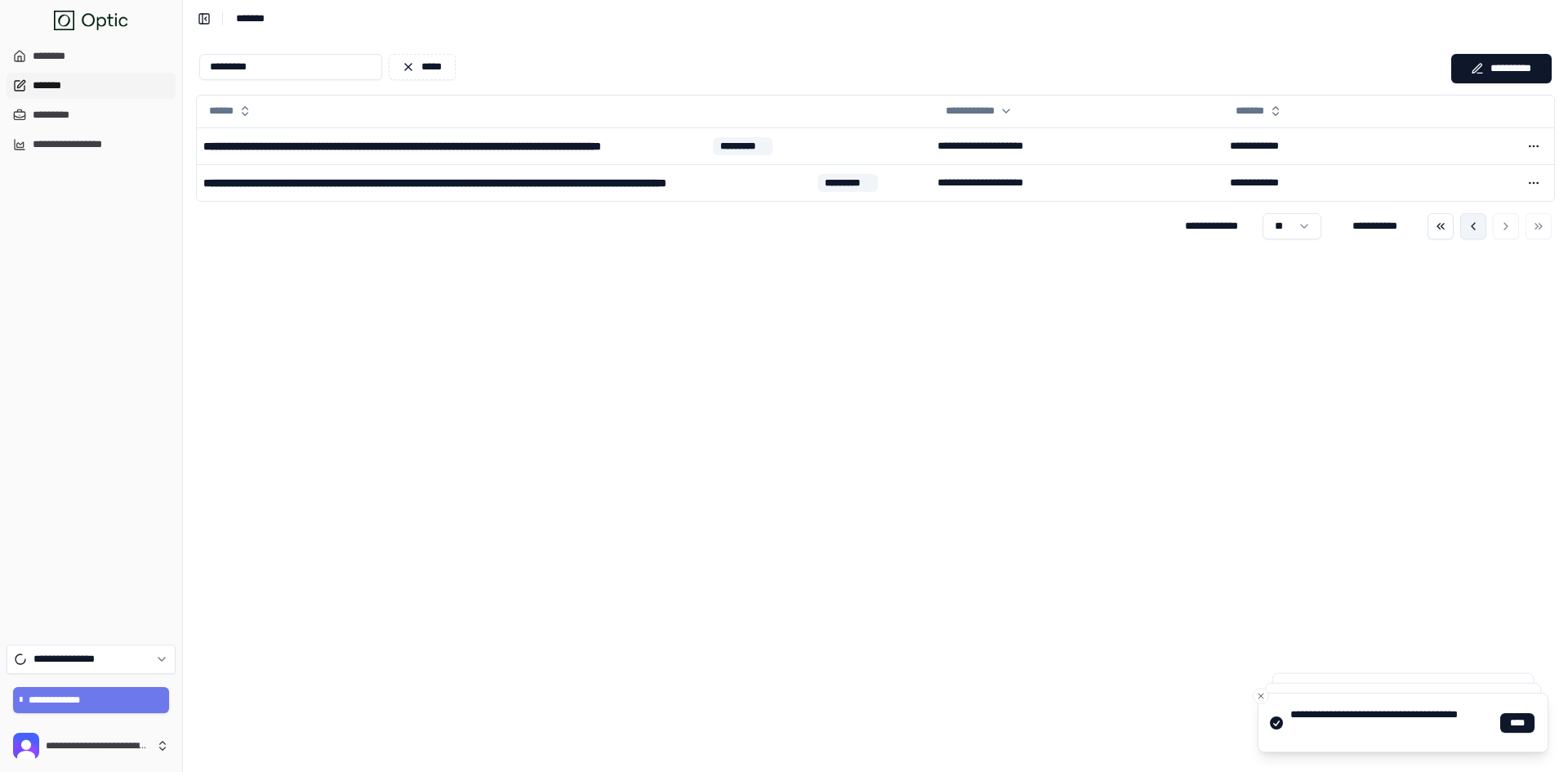click at bounding box center (1473, 226) 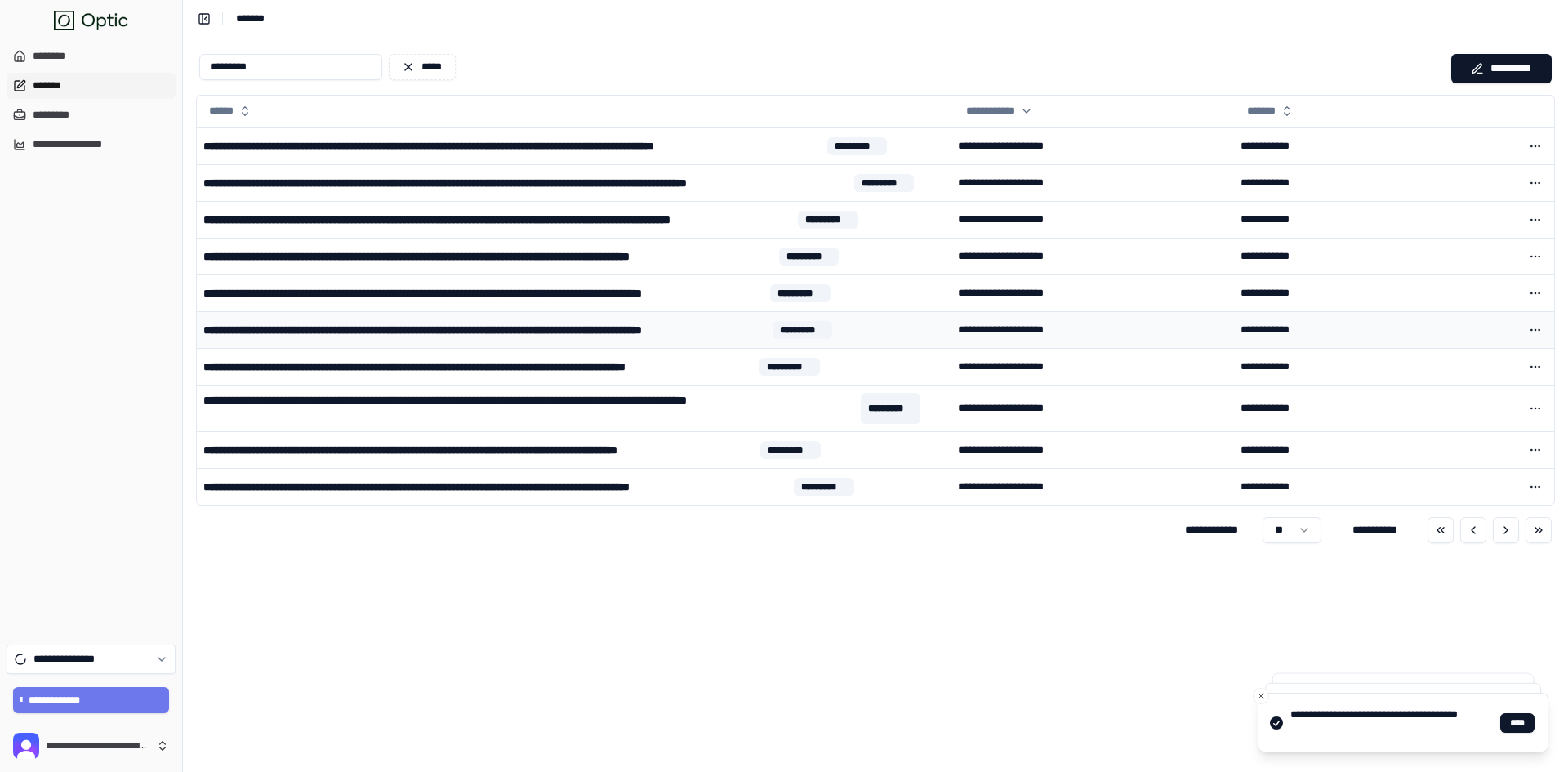 click on "**********" at bounding box center (484, 330) 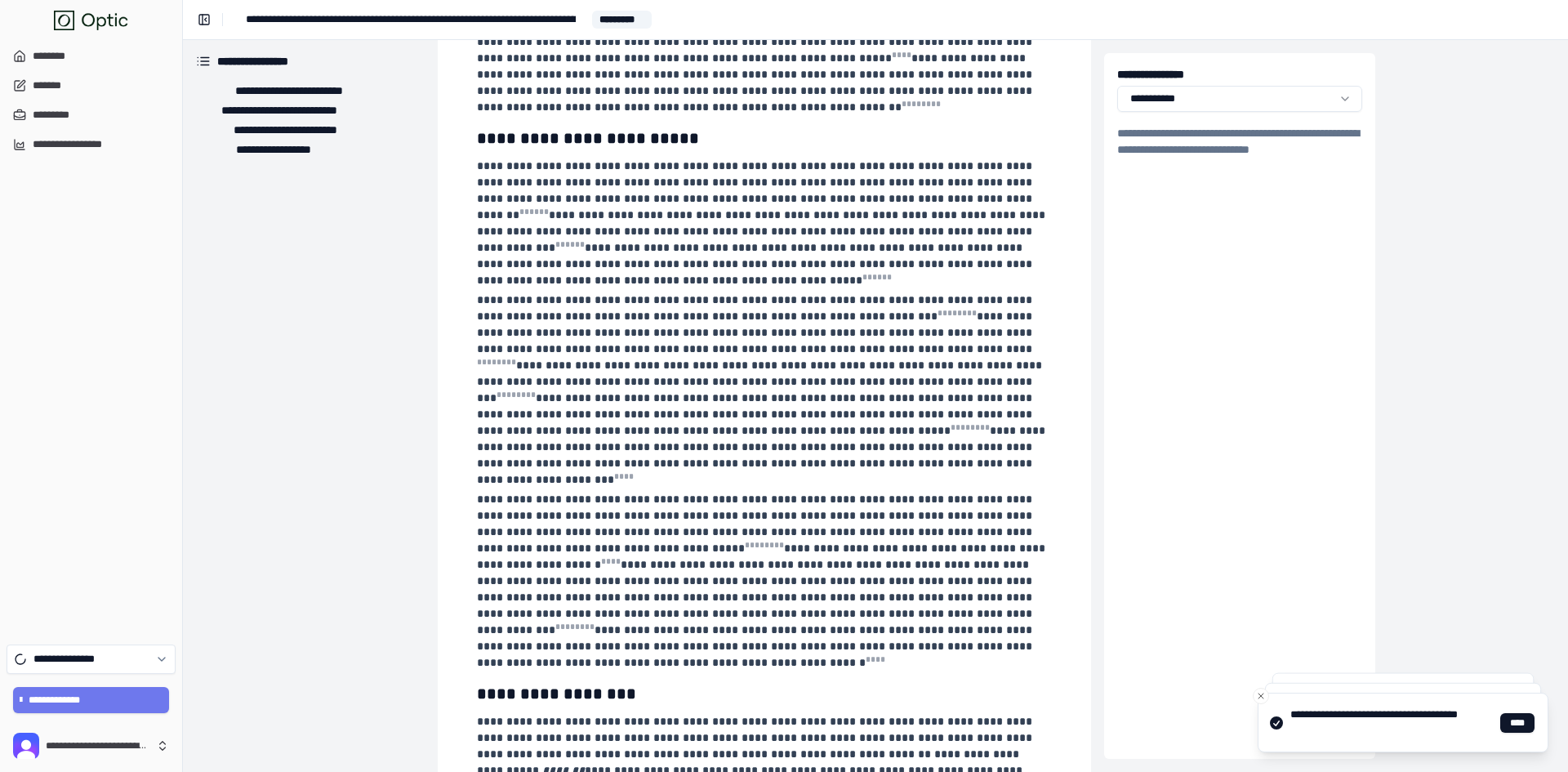scroll, scrollTop: 1231, scrollLeft: 0, axis: vertical 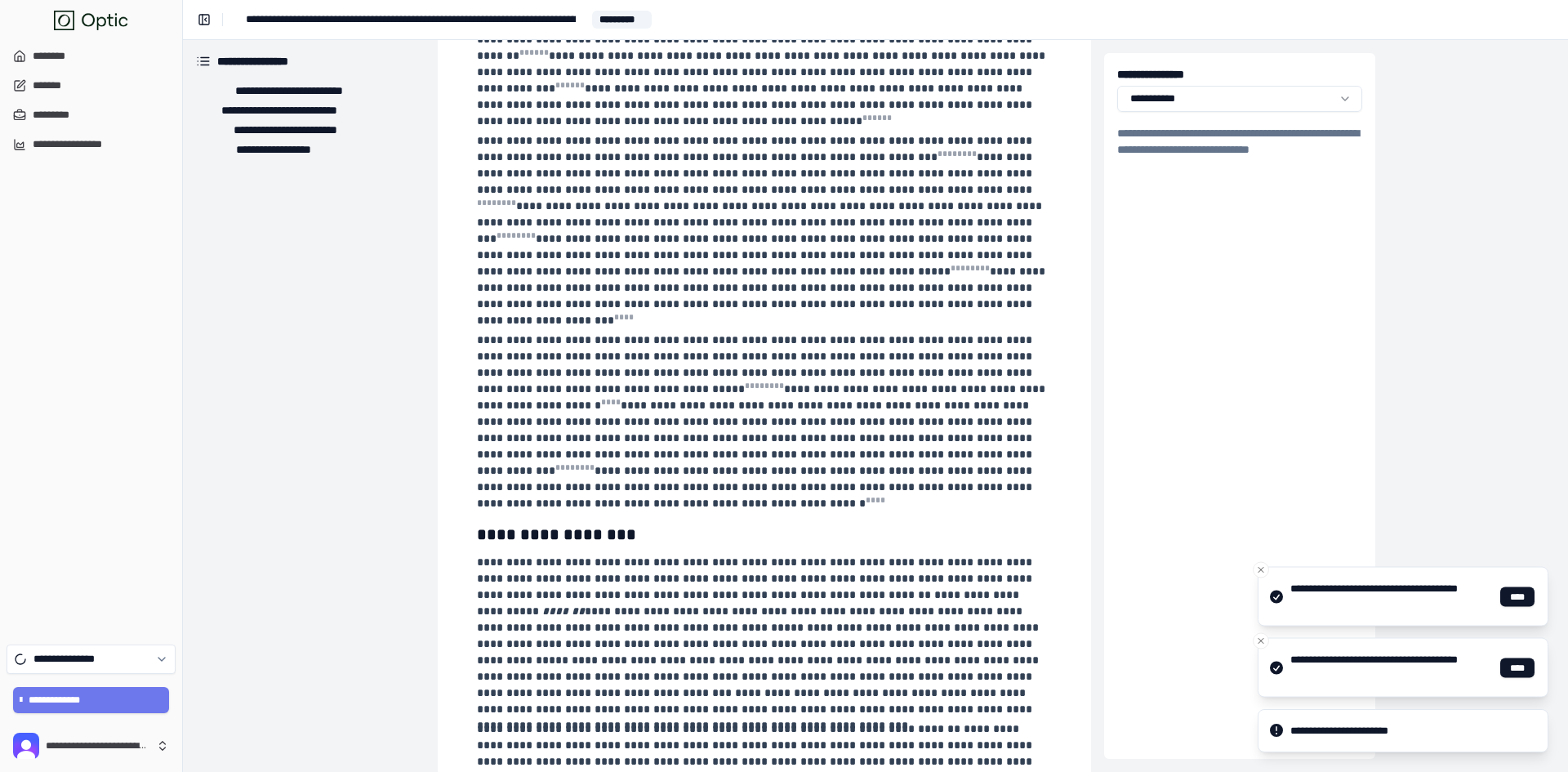 click on "**********" at bounding box center (1403, 731) 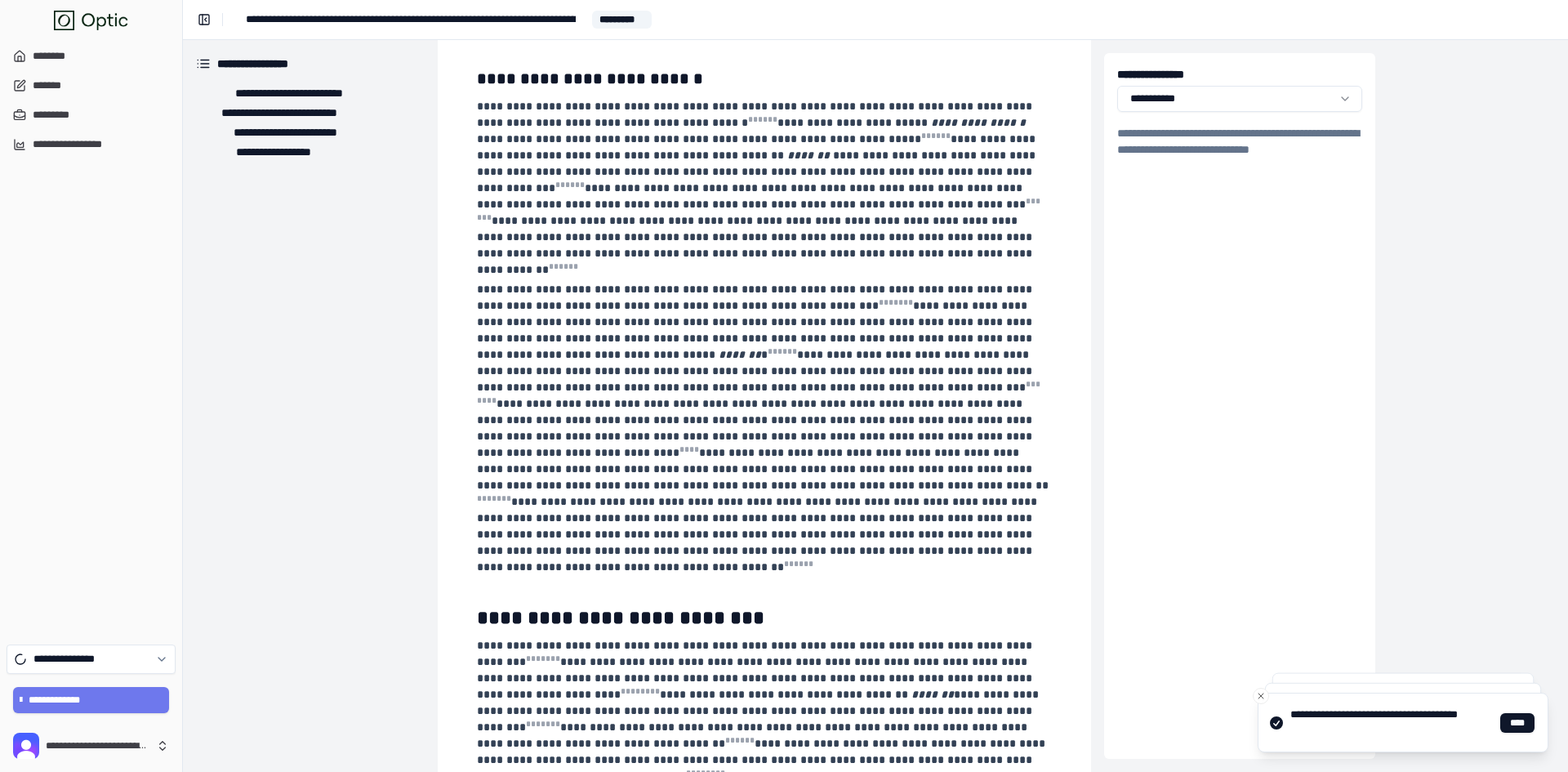 scroll, scrollTop: 0, scrollLeft: 0, axis: both 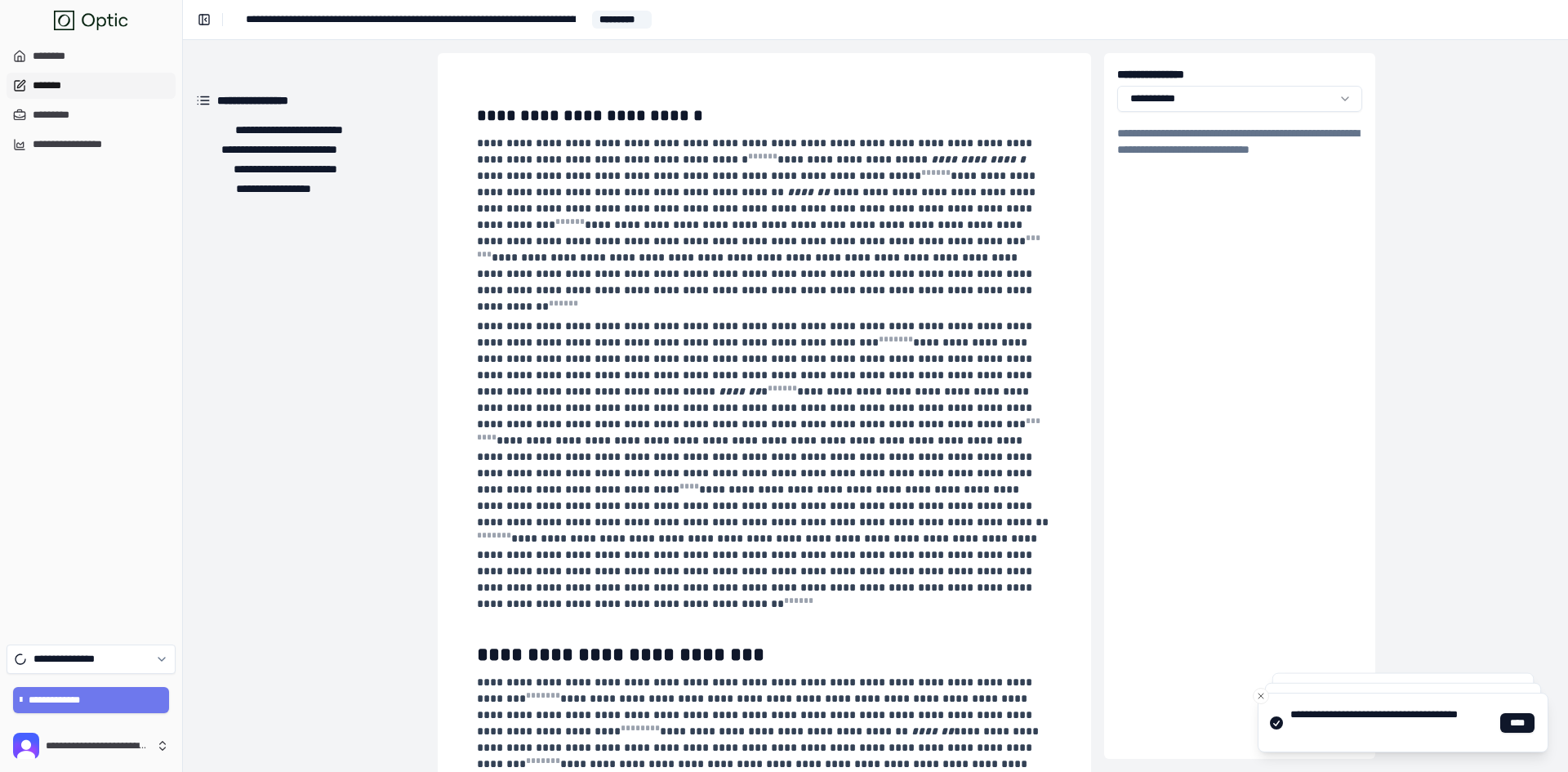 click on "*******" at bounding box center [91, 86] 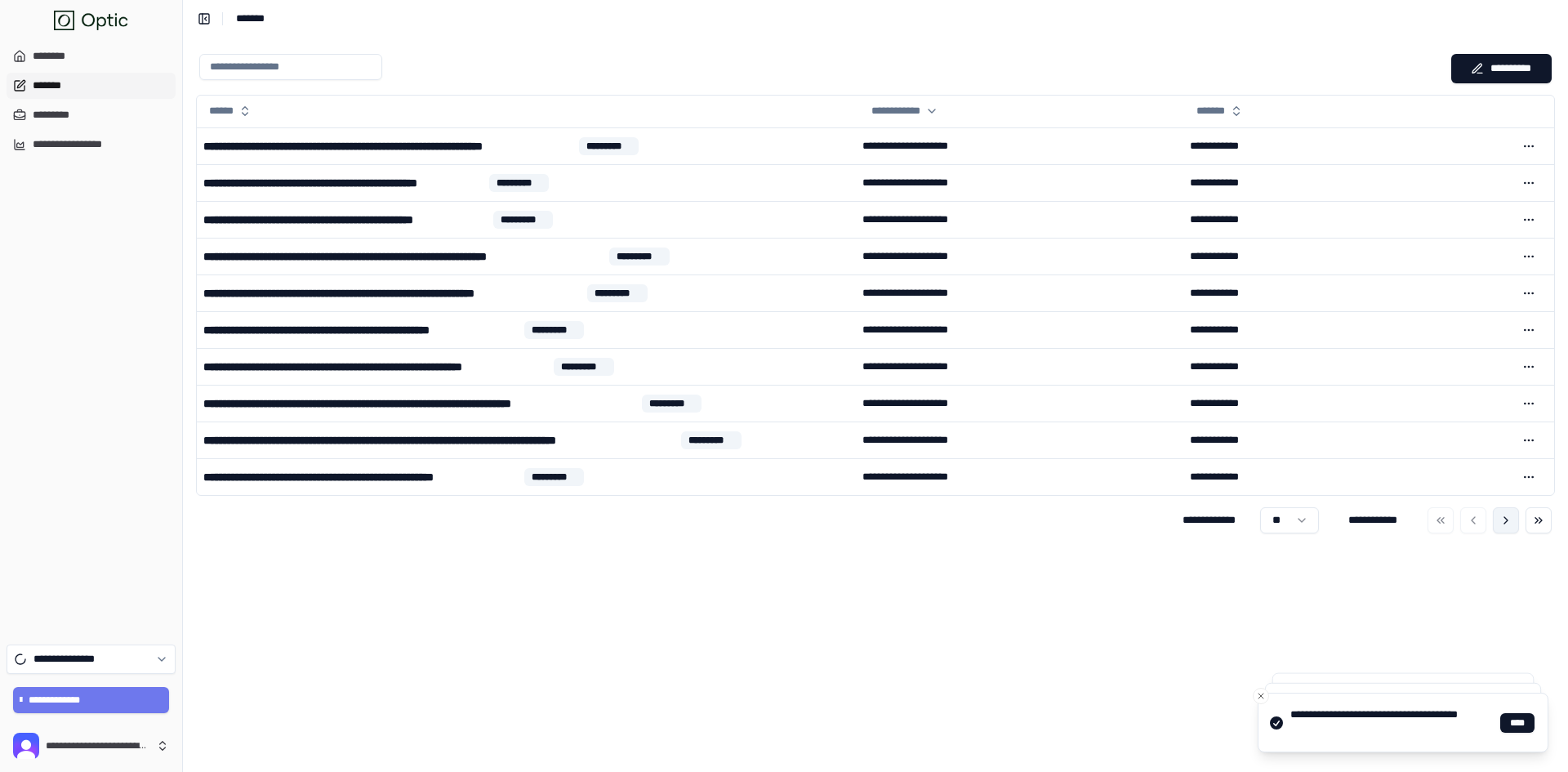 click at bounding box center (1506, 520) 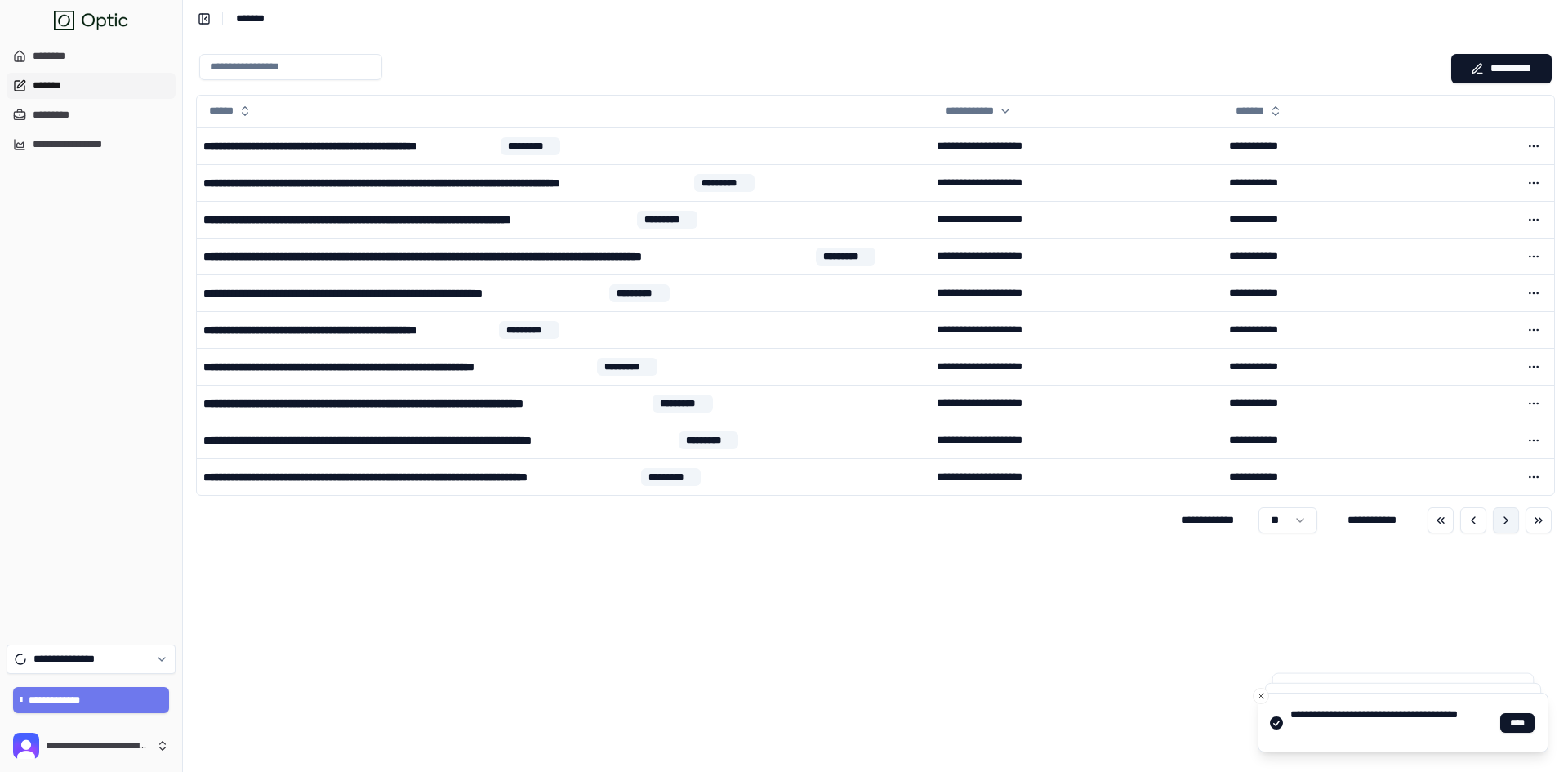 click at bounding box center (1506, 520) 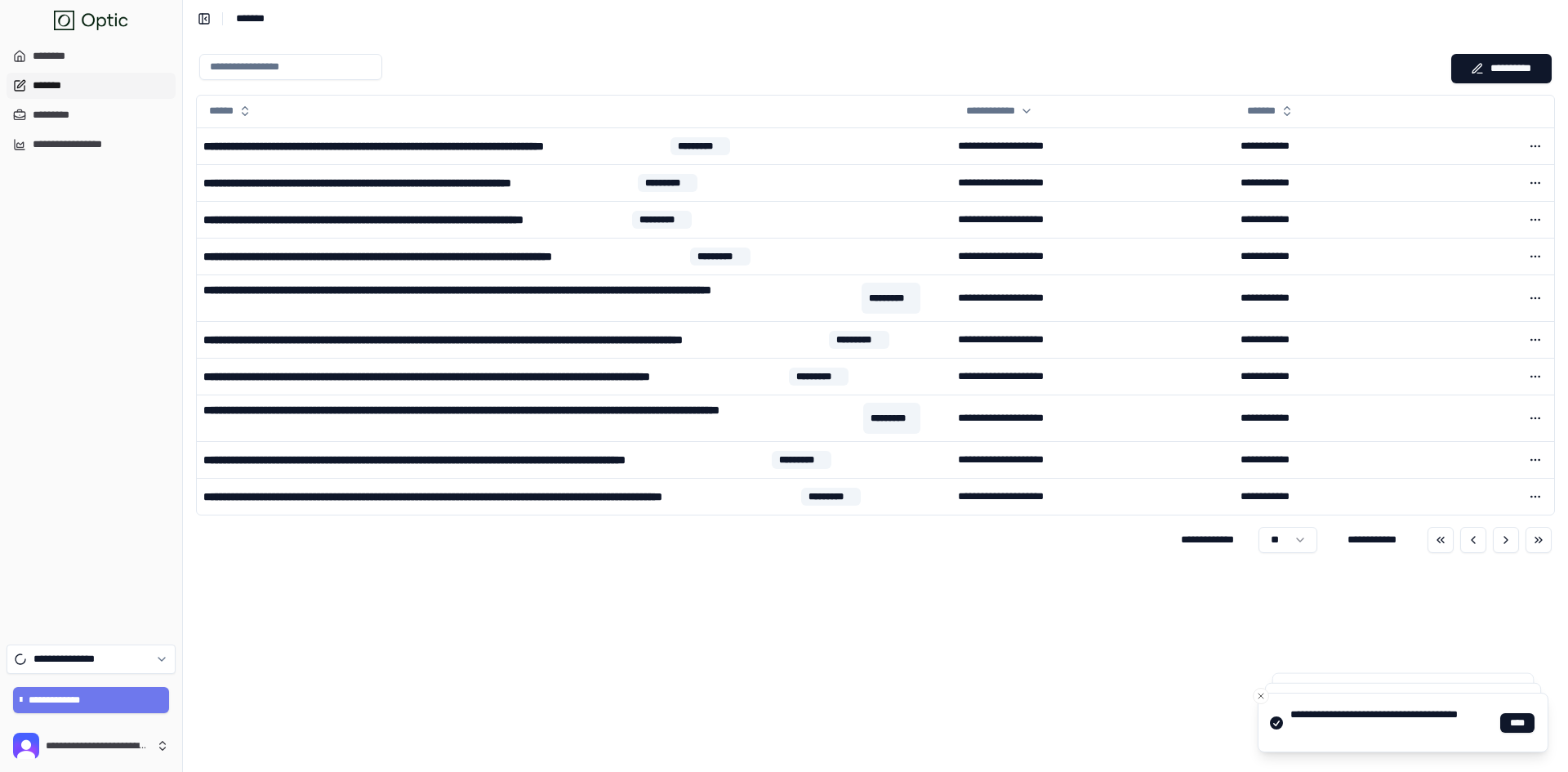 click at bounding box center [291, 67] 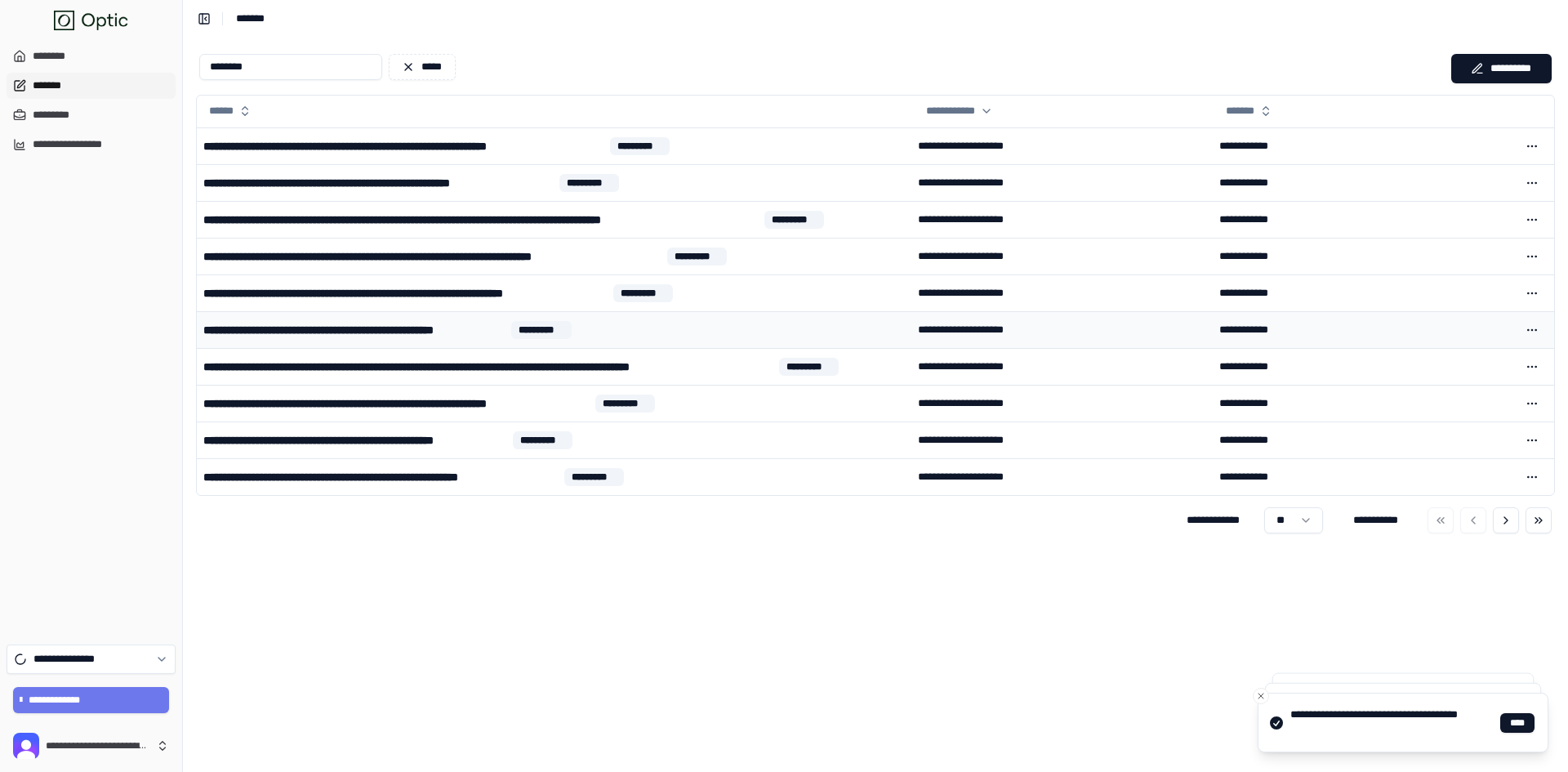 type on "********" 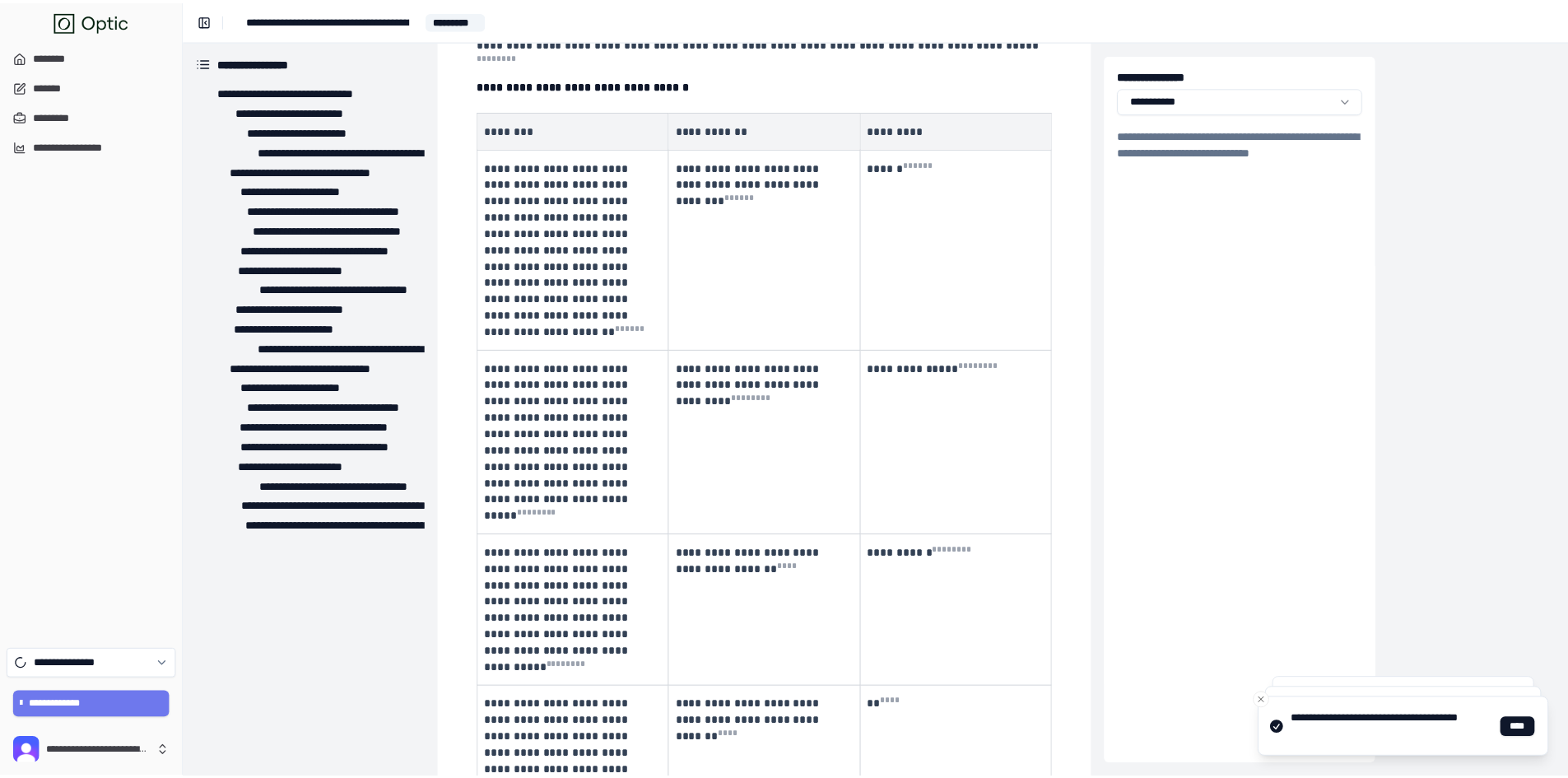 scroll, scrollTop: 6240, scrollLeft: 0, axis: vertical 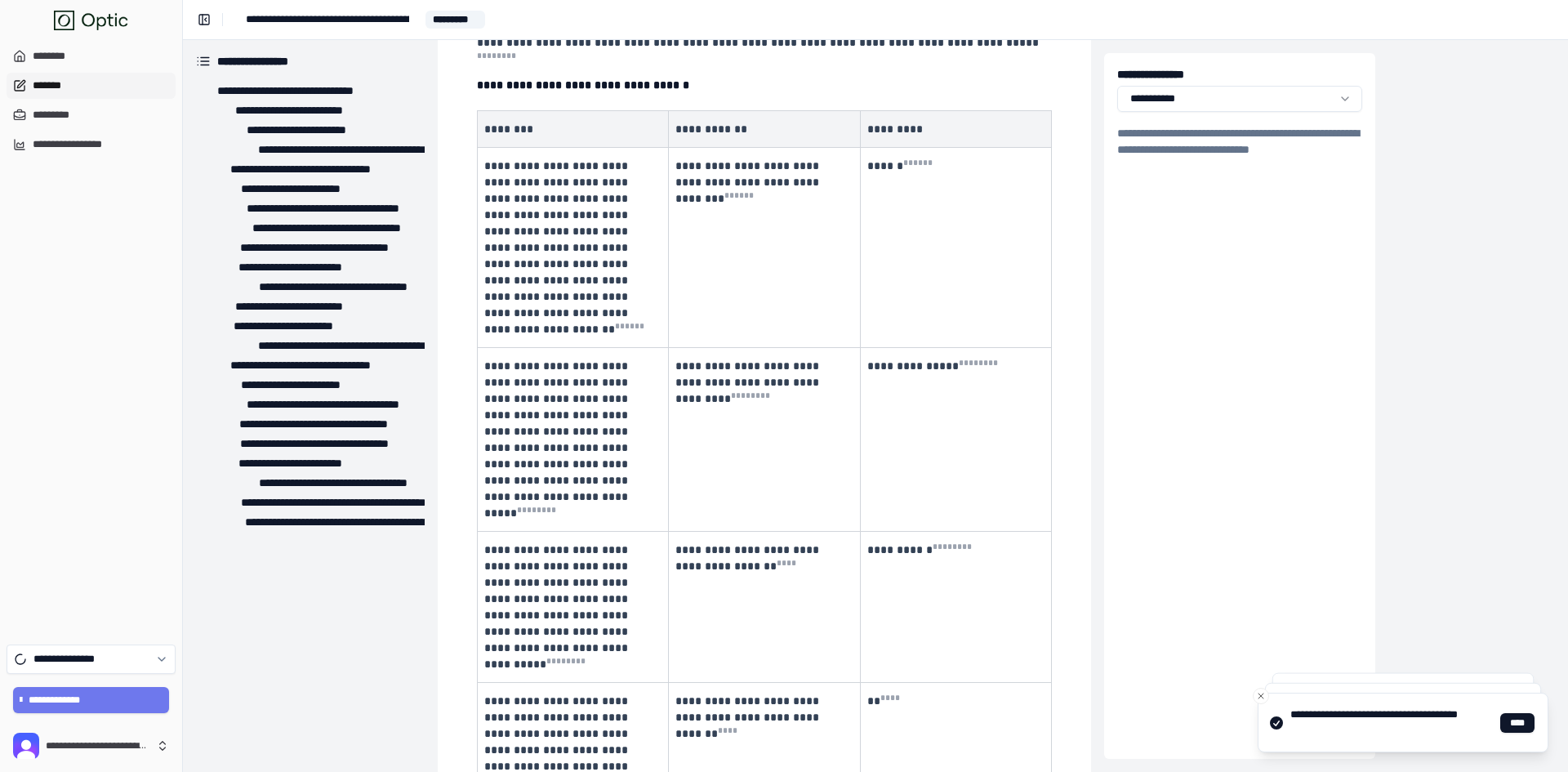 click on "*******" at bounding box center (91, 86) 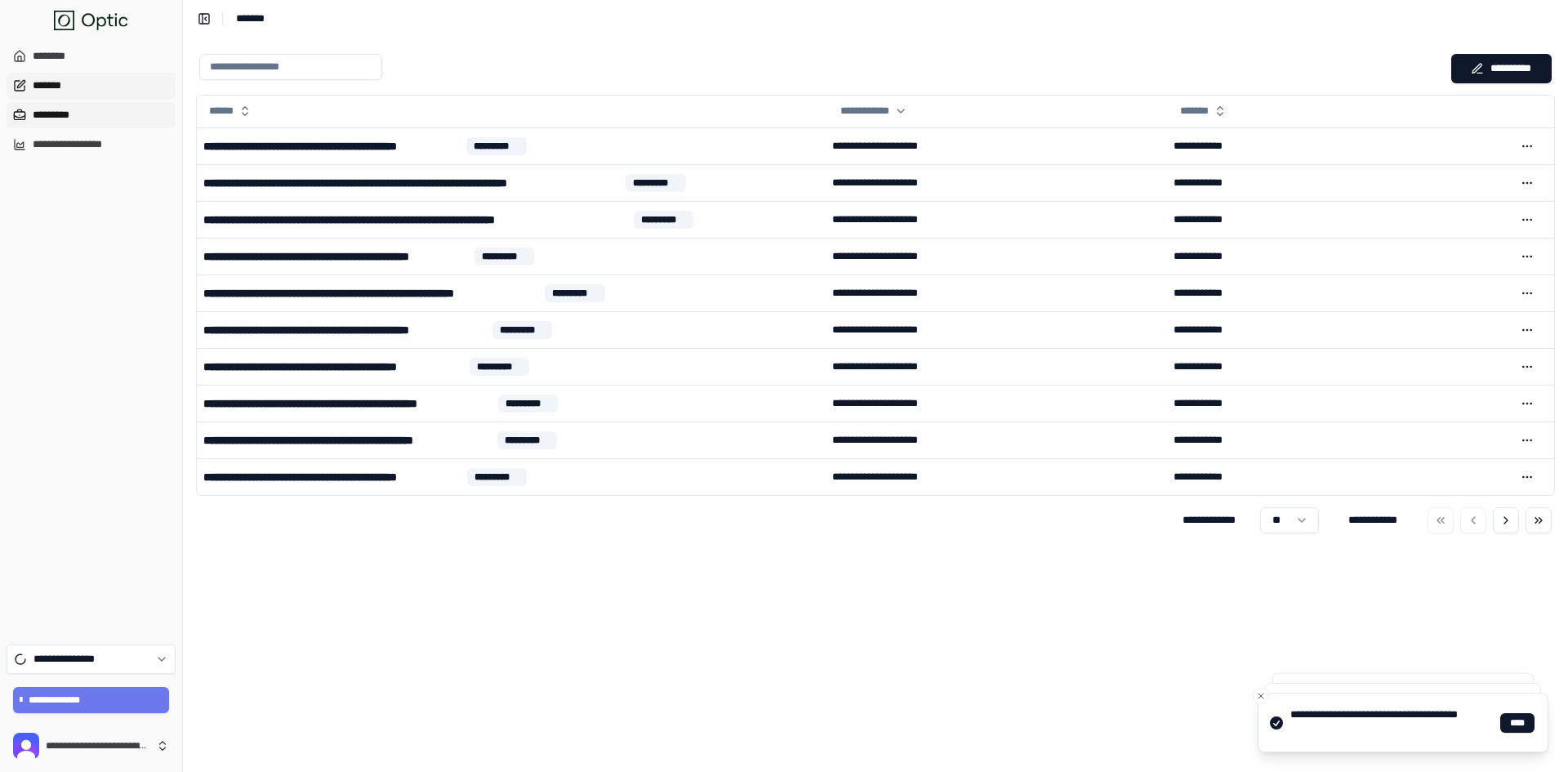 click on "*********" at bounding box center (91, 115) 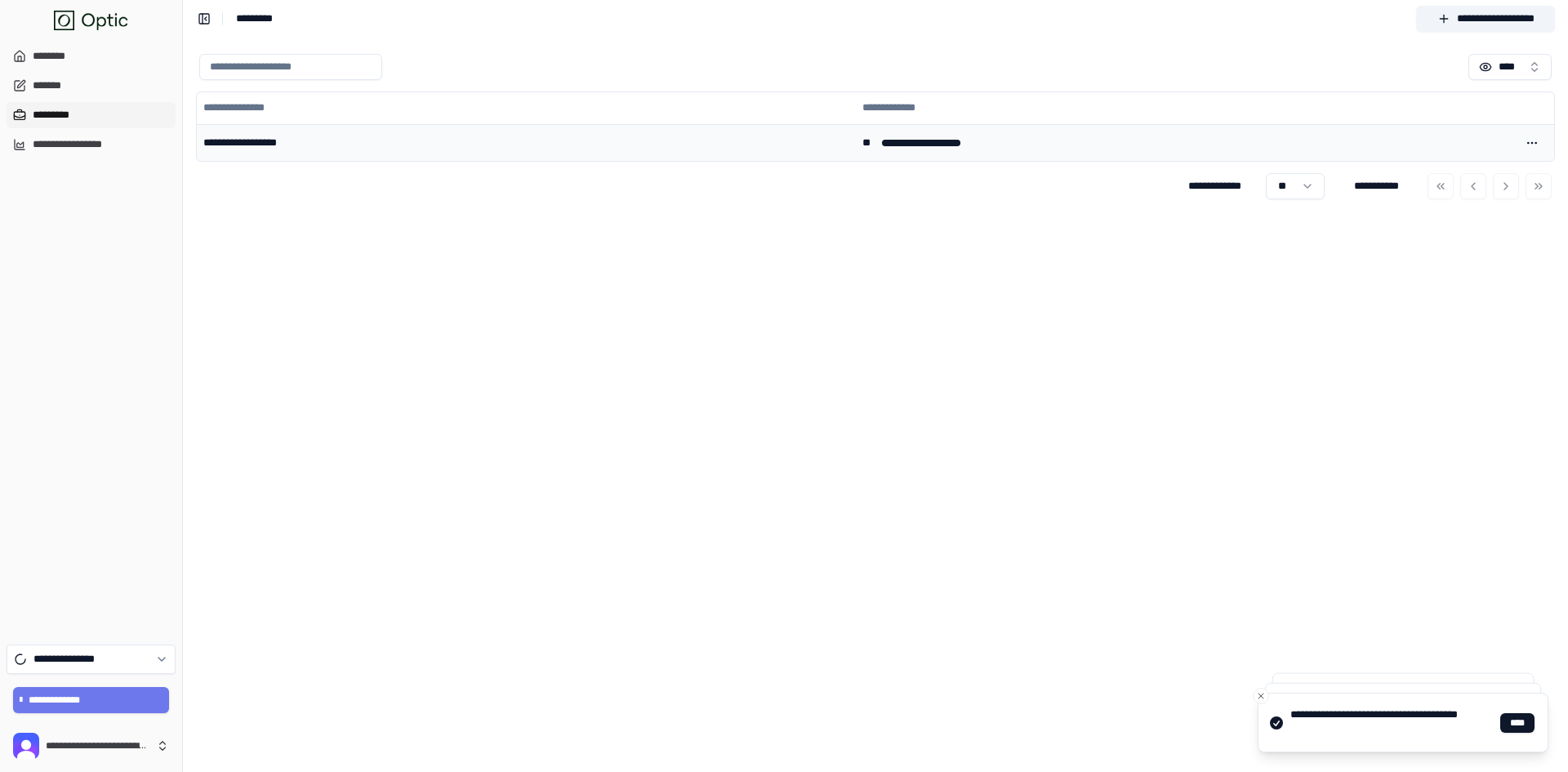click on "**********" at bounding box center (526, 143) 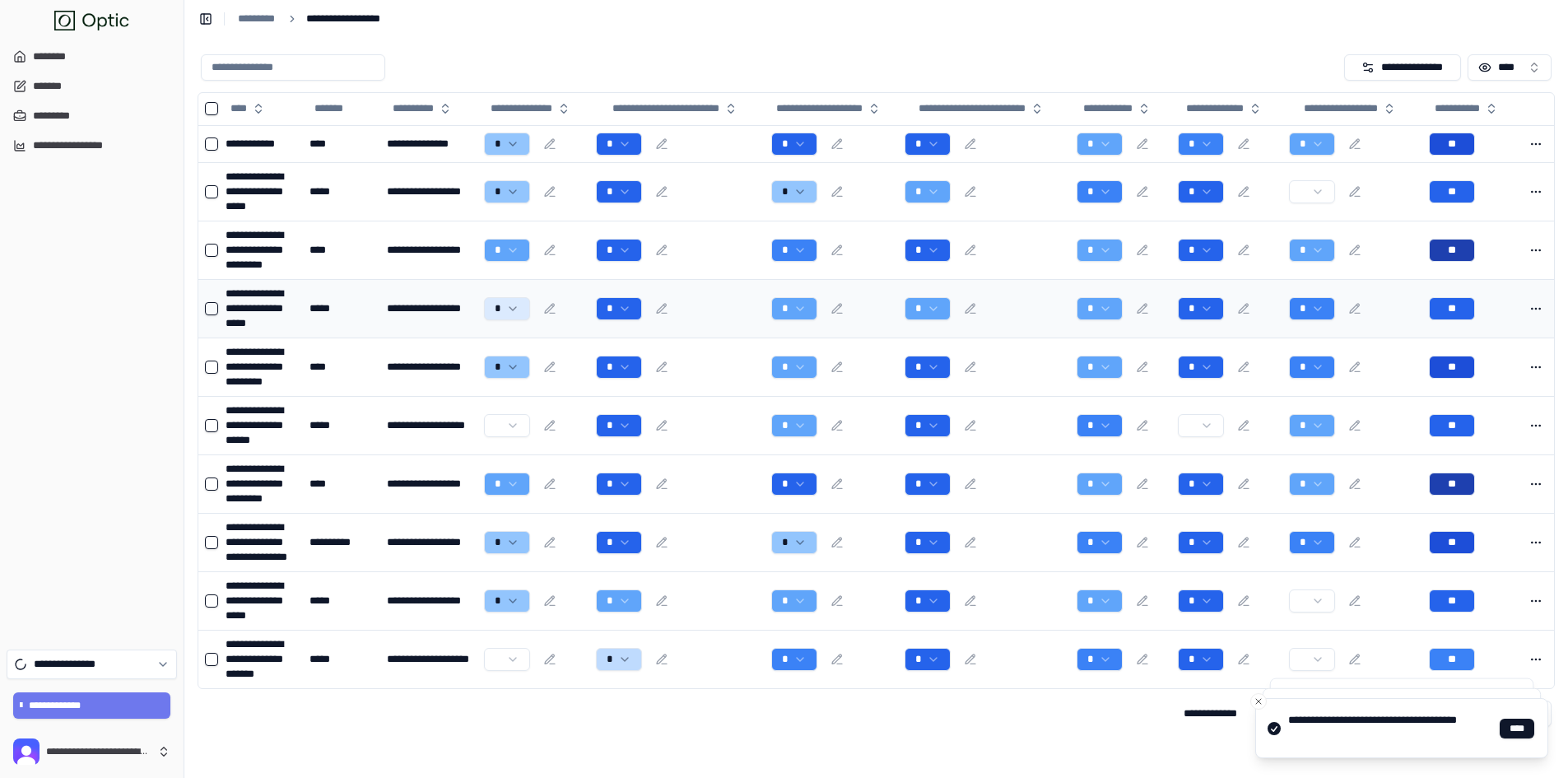 scroll, scrollTop: 93, scrollLeft: 0, axis: vertical 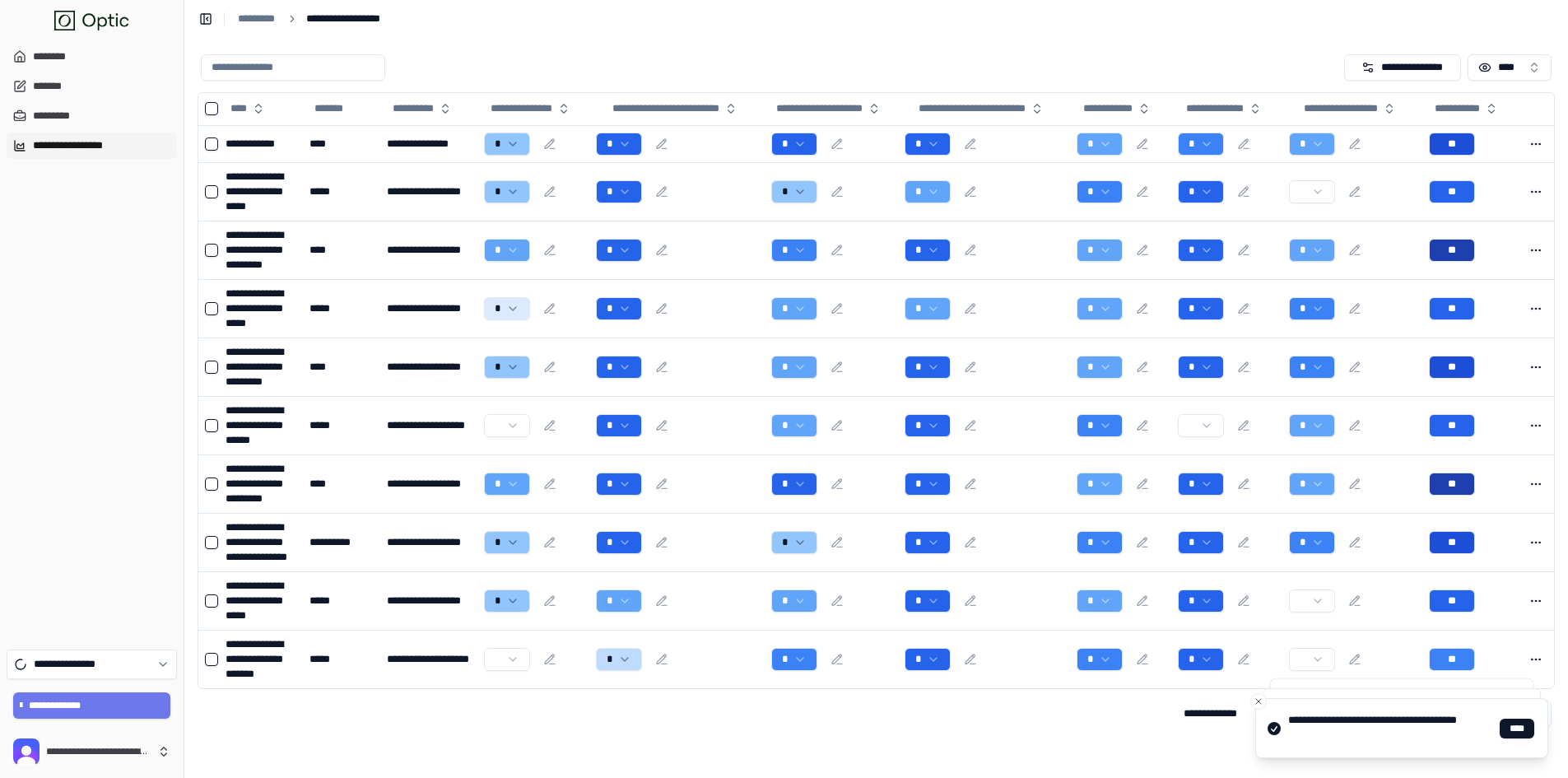 click on "**********" at bounding box center [91, 146] 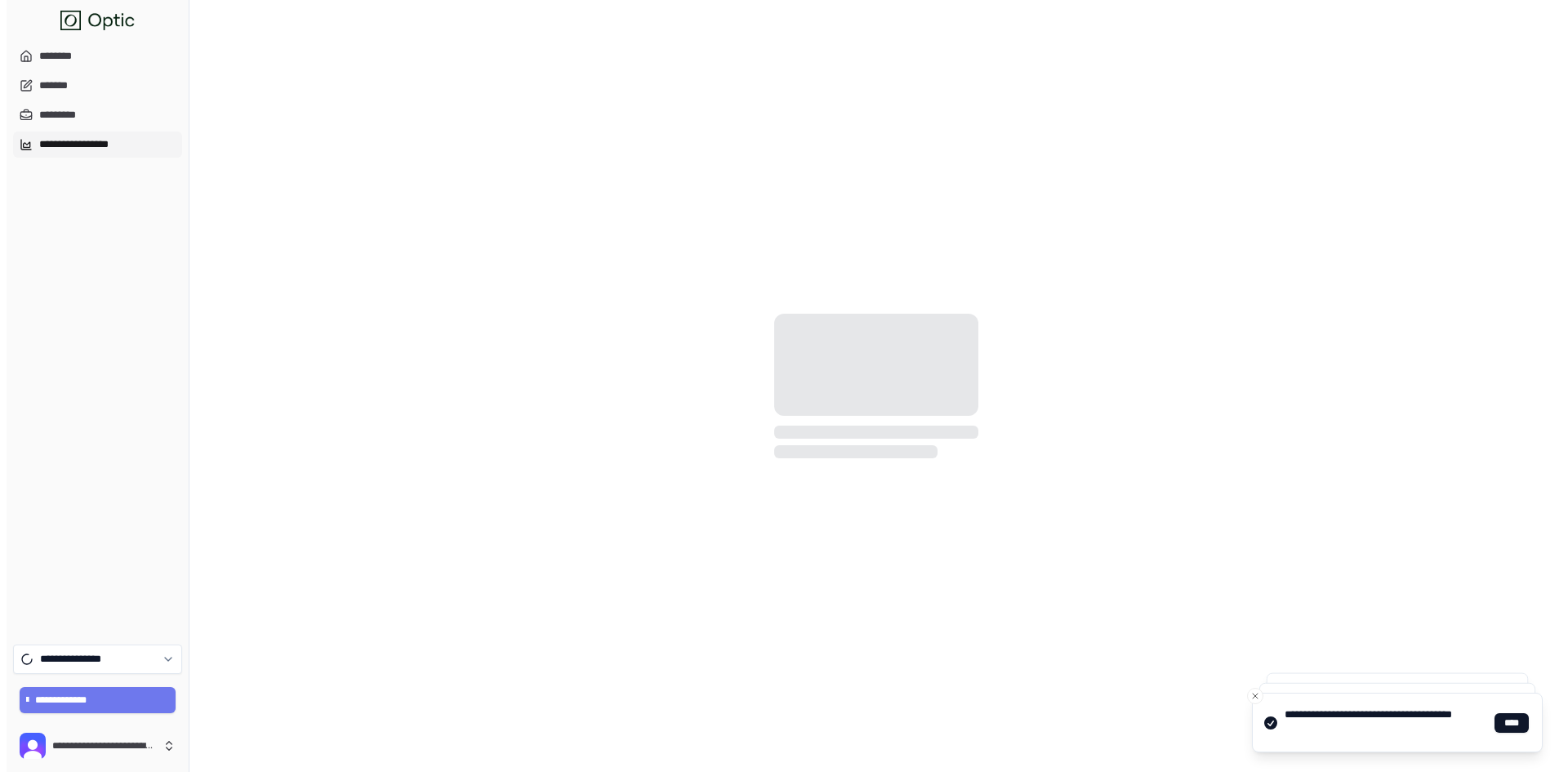 scroll, scrollTop: 0, scrollLeft: 0, axis: both 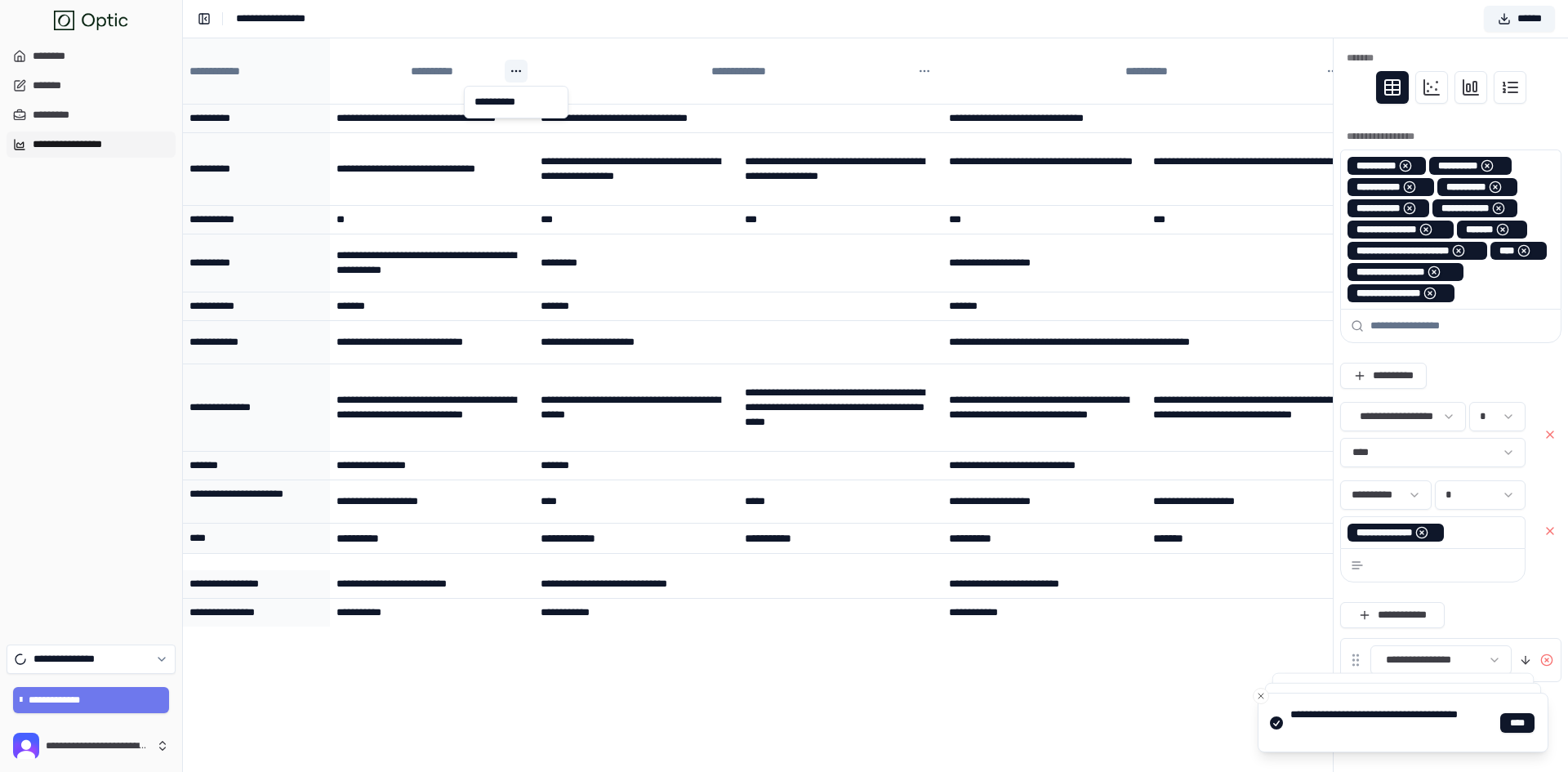click on "**********" at bounding box center [784, 386] 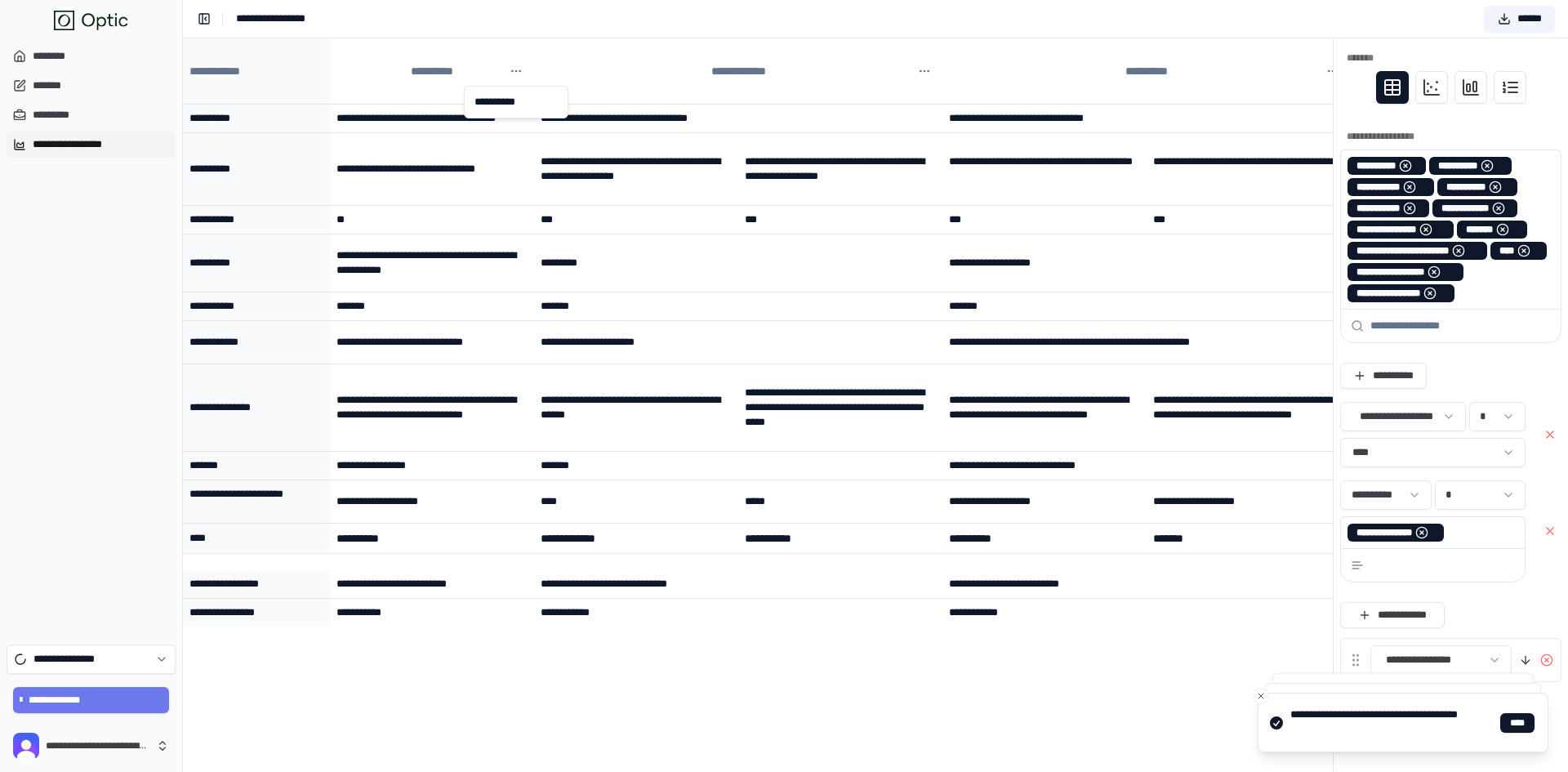 click on "**********" at bounding box center [784, 386] 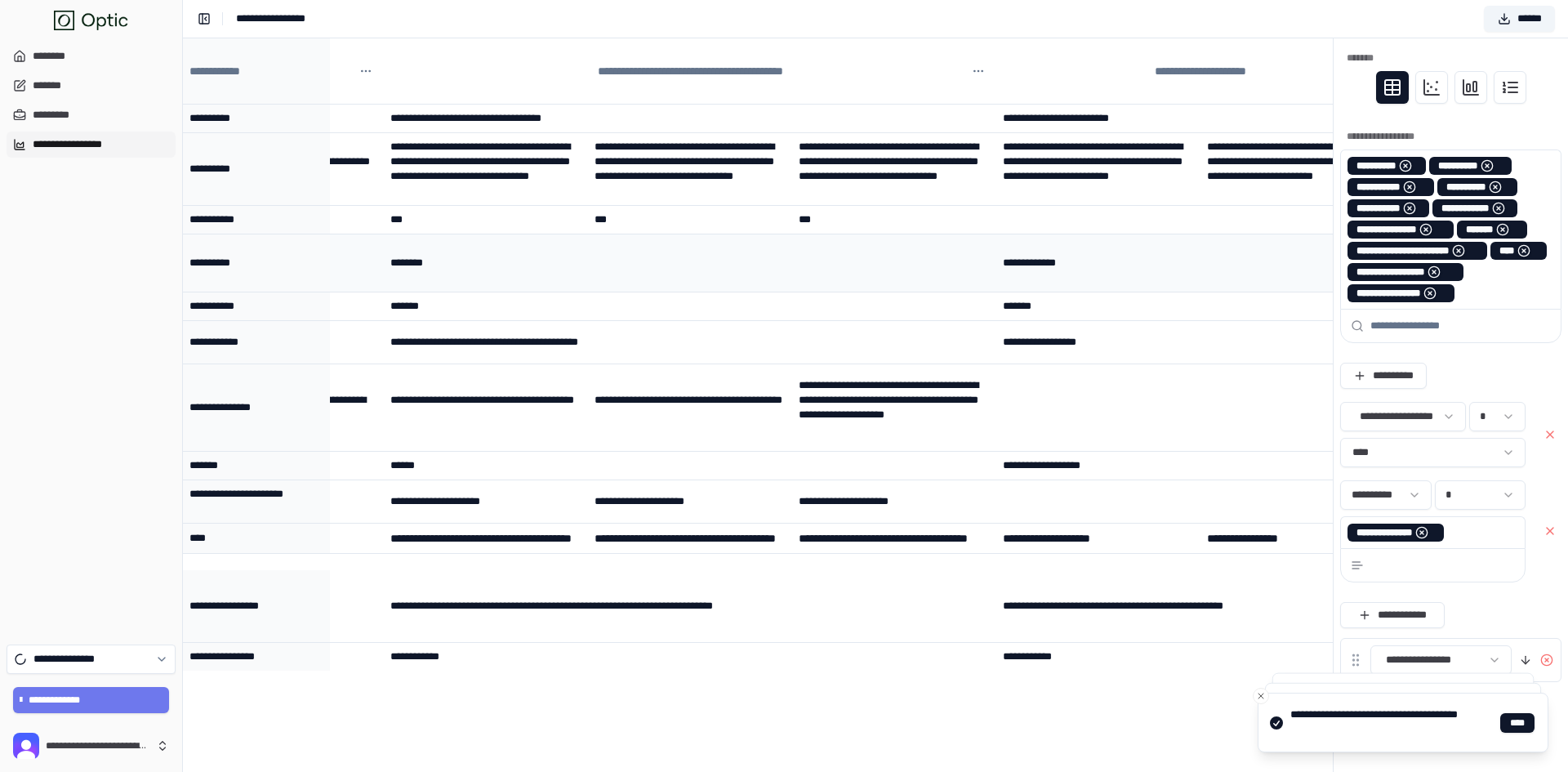scroll, scrollTop: 0, scrollLeft: 968, axis: horizontal 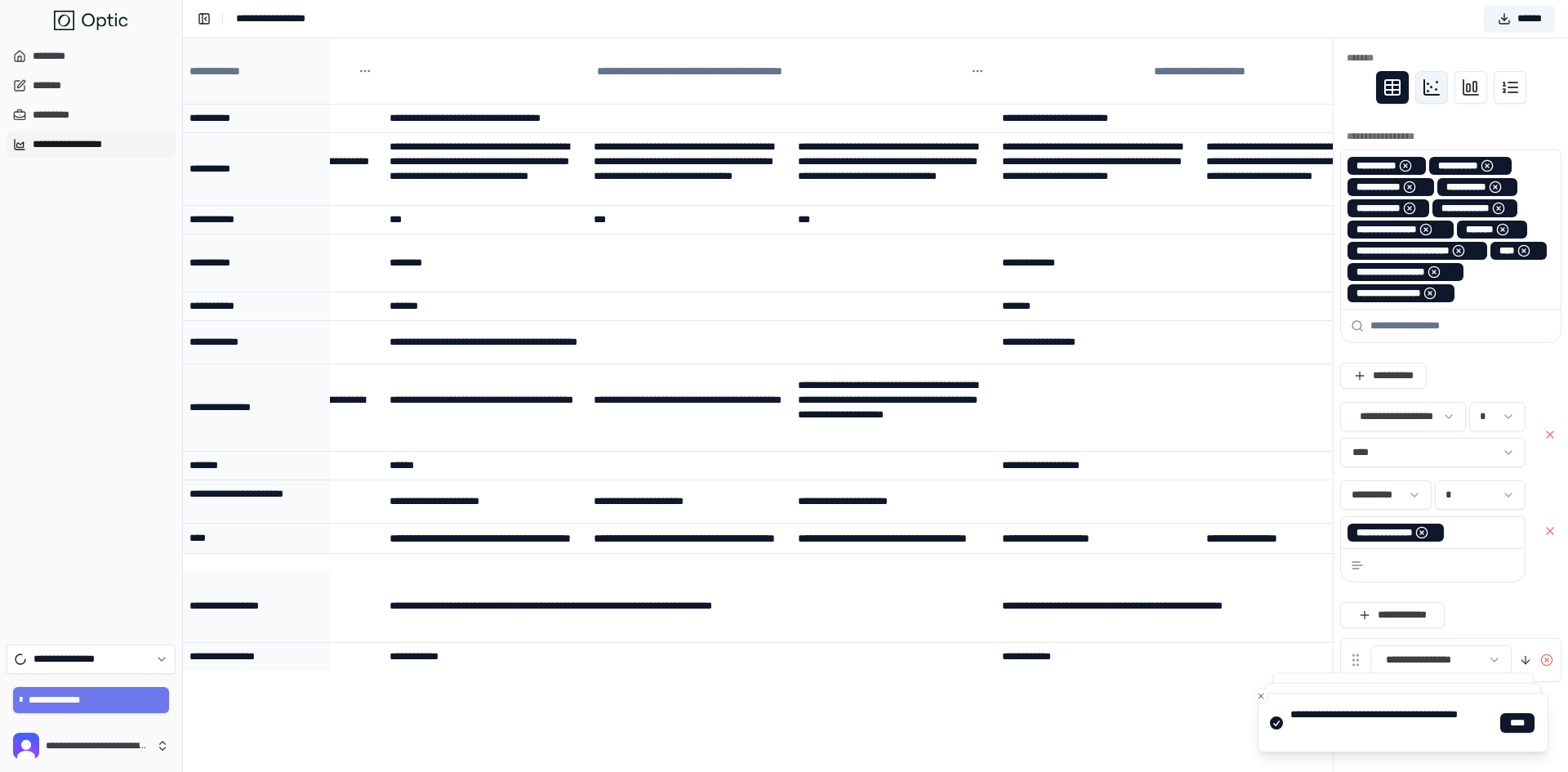 click at bounding box center (1432, 87) 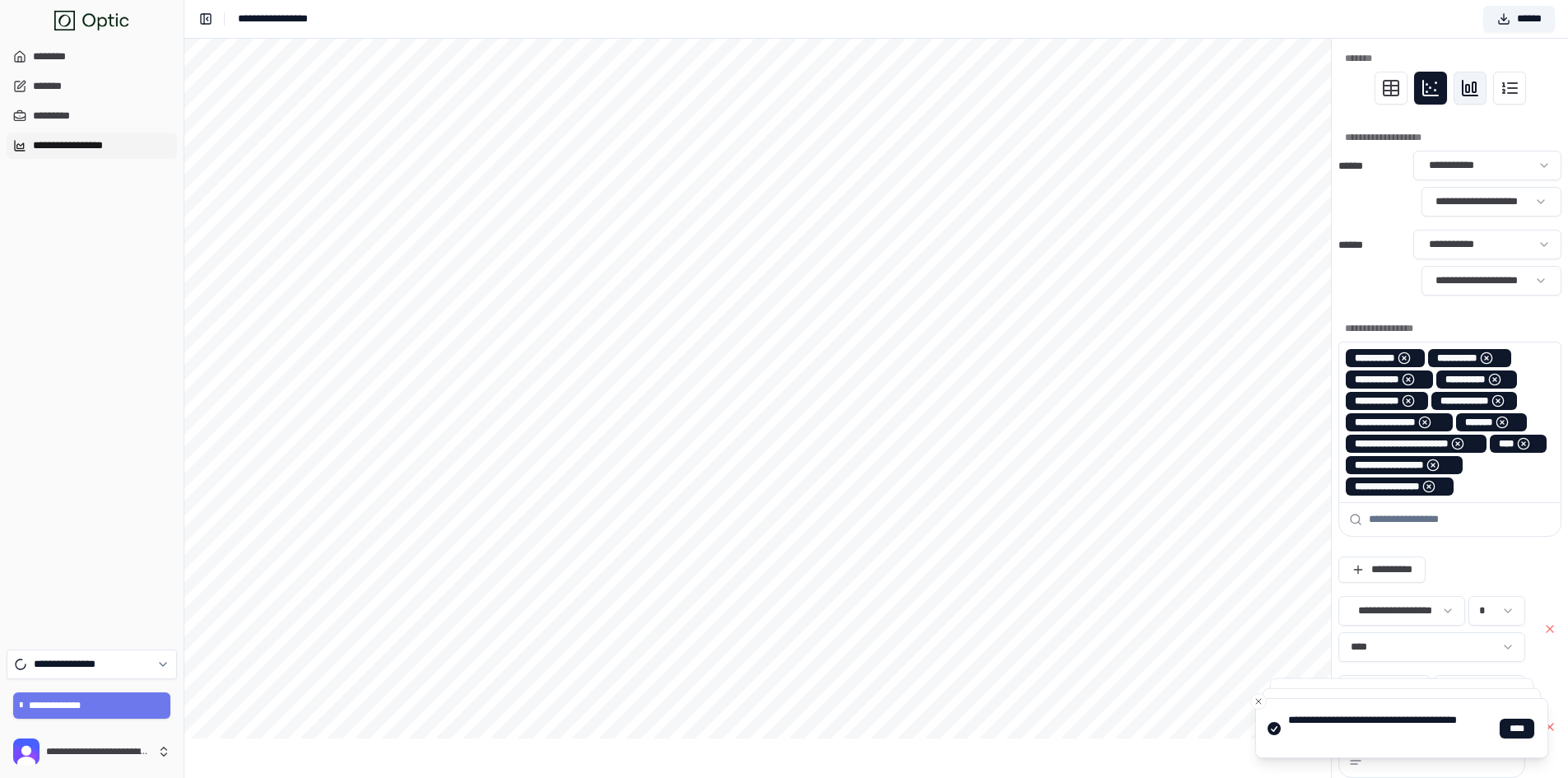 click at bounding box center [1470, 88] 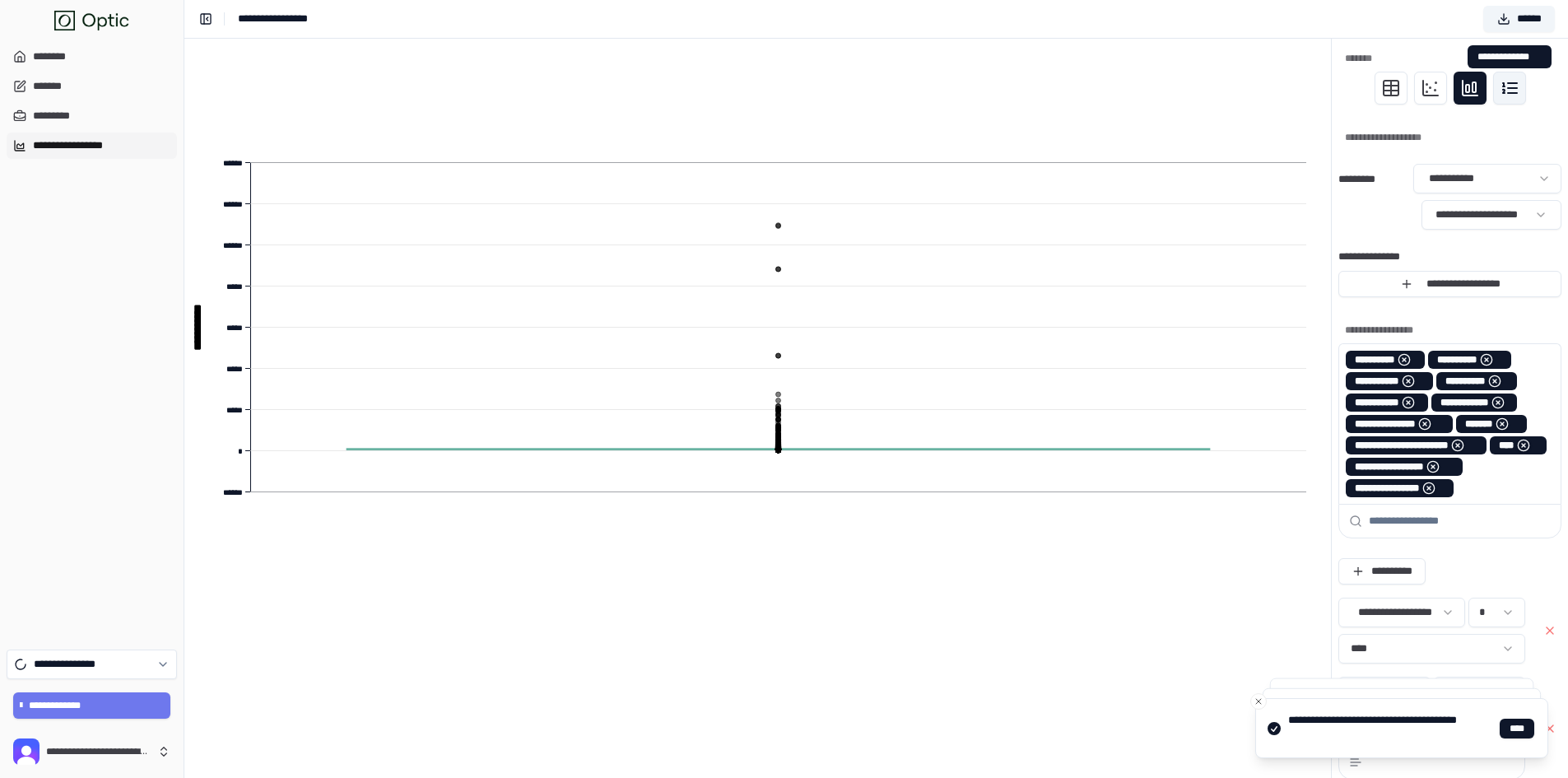 click at bounding box center (1510, 88) 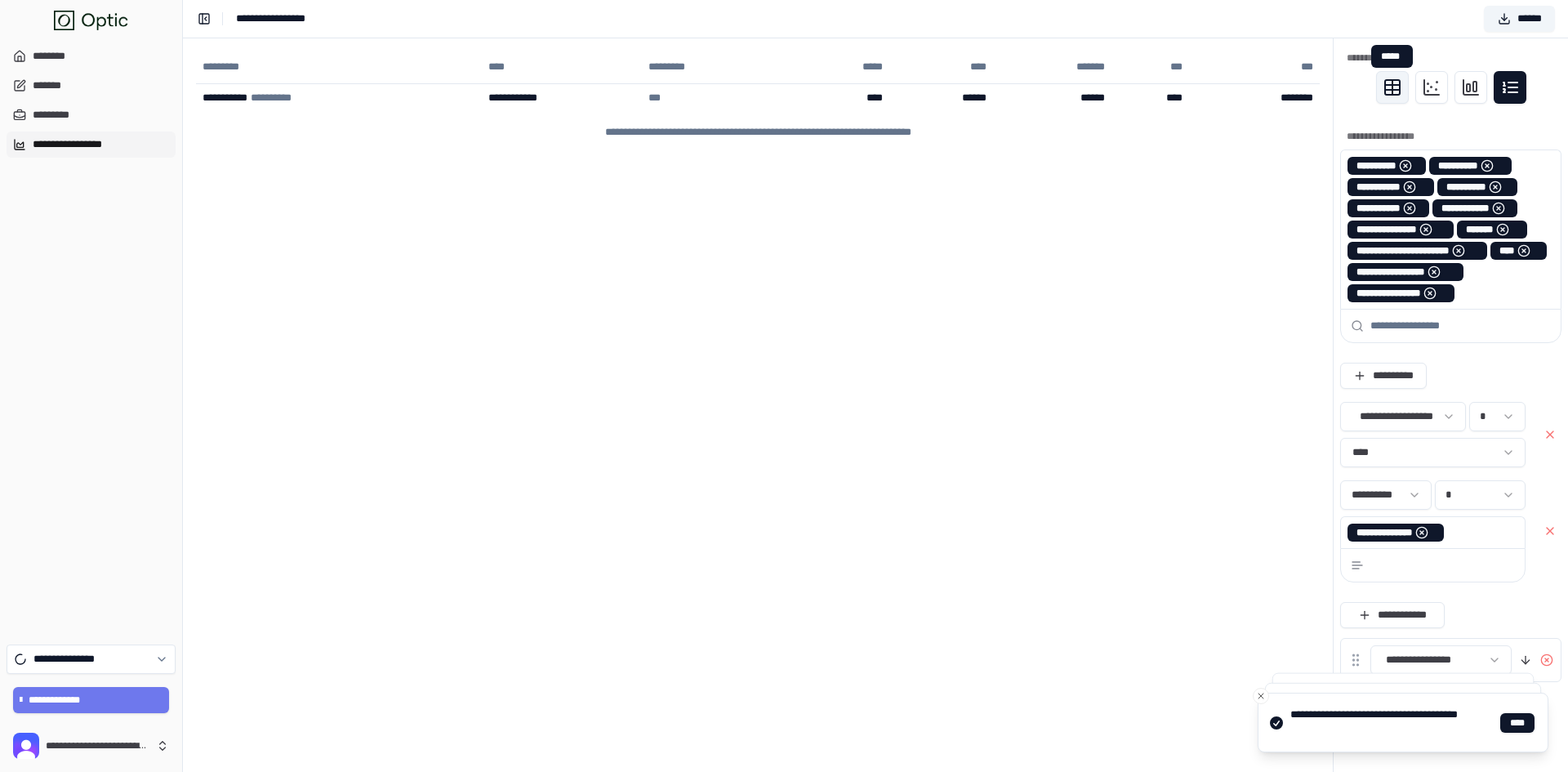 click at bounding box center (1392, 87) 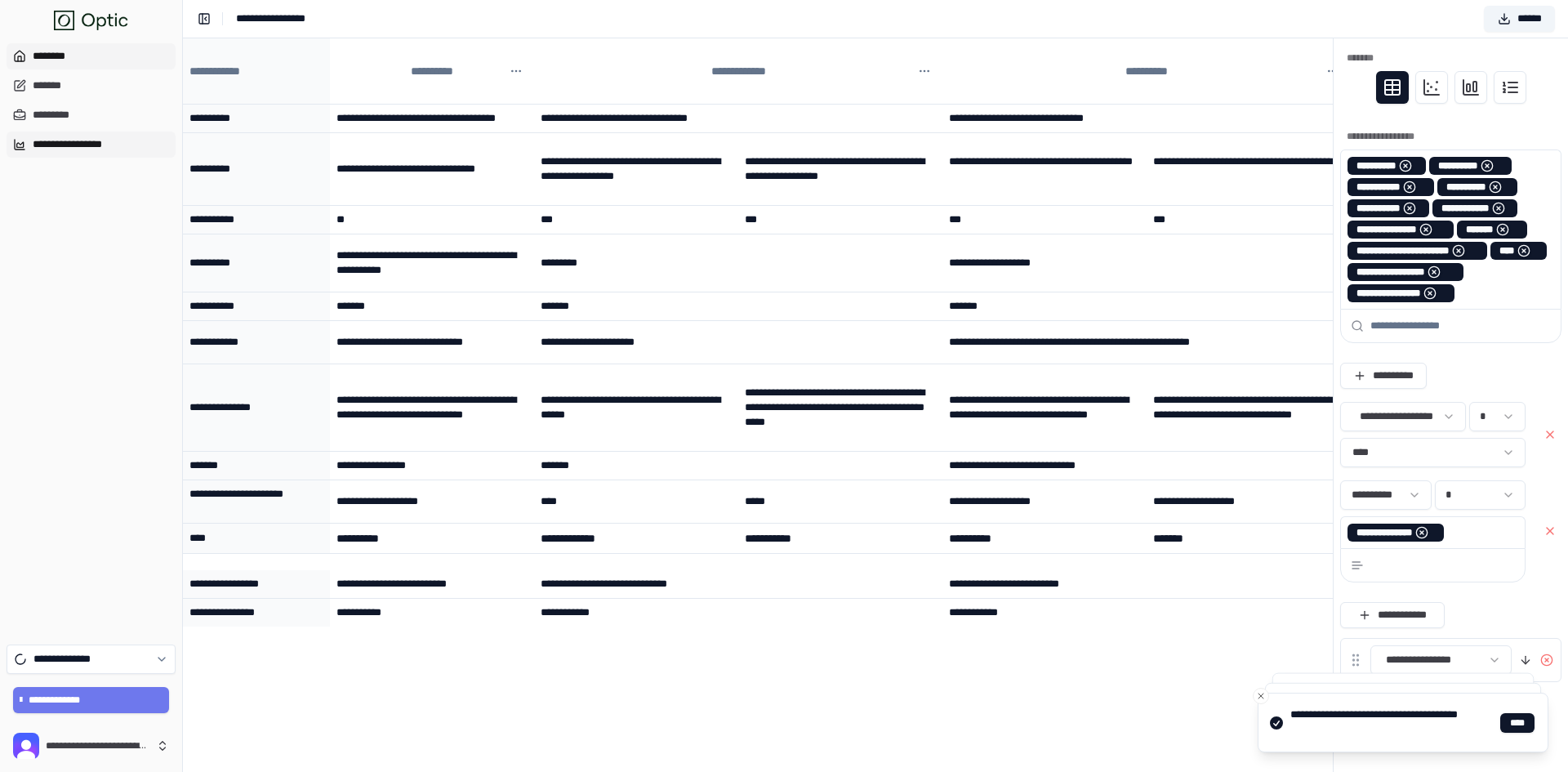 click on "********" at bounding box center [91, 56] 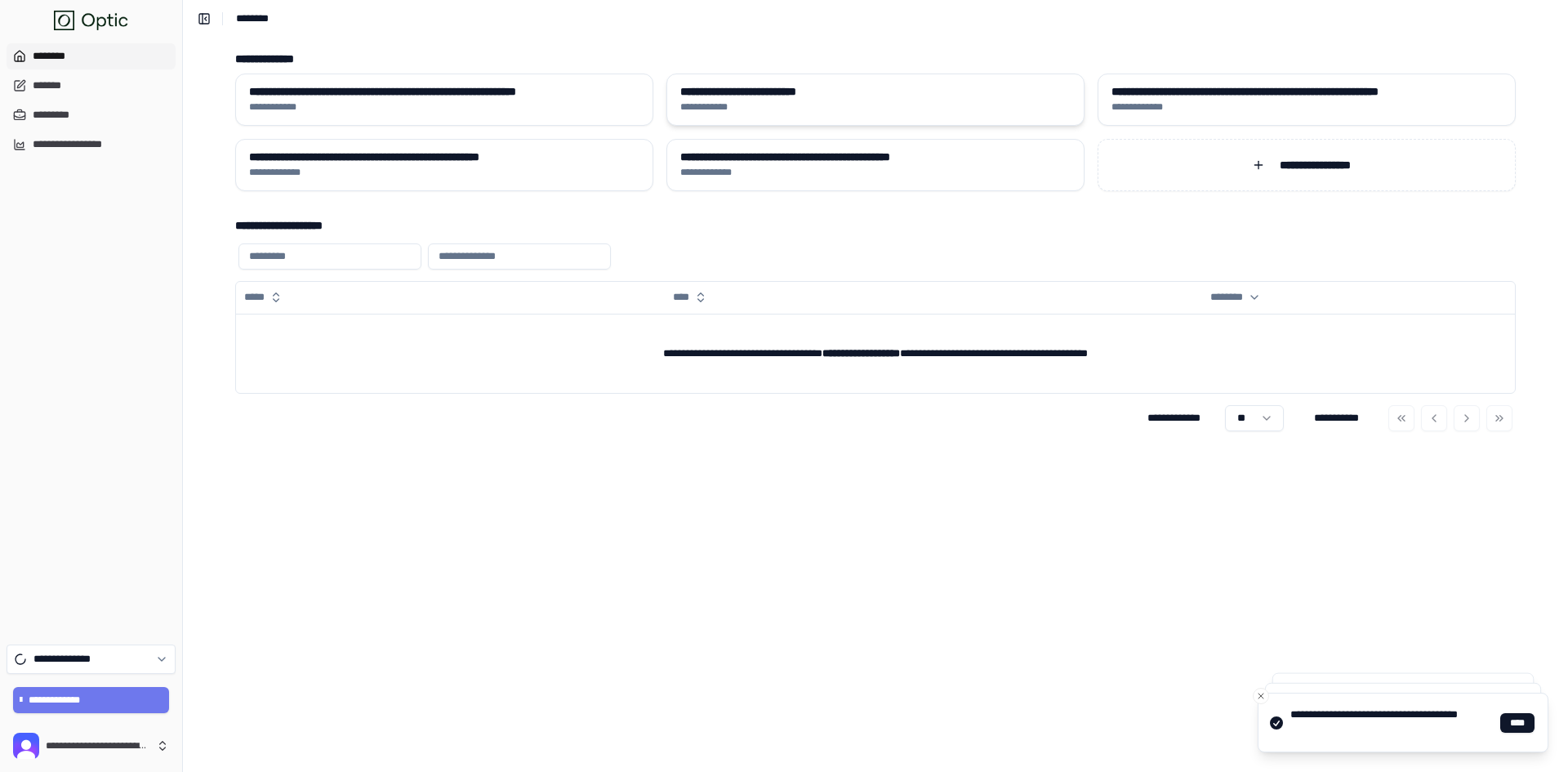 click on "**********" at bounding box center (875, 91) 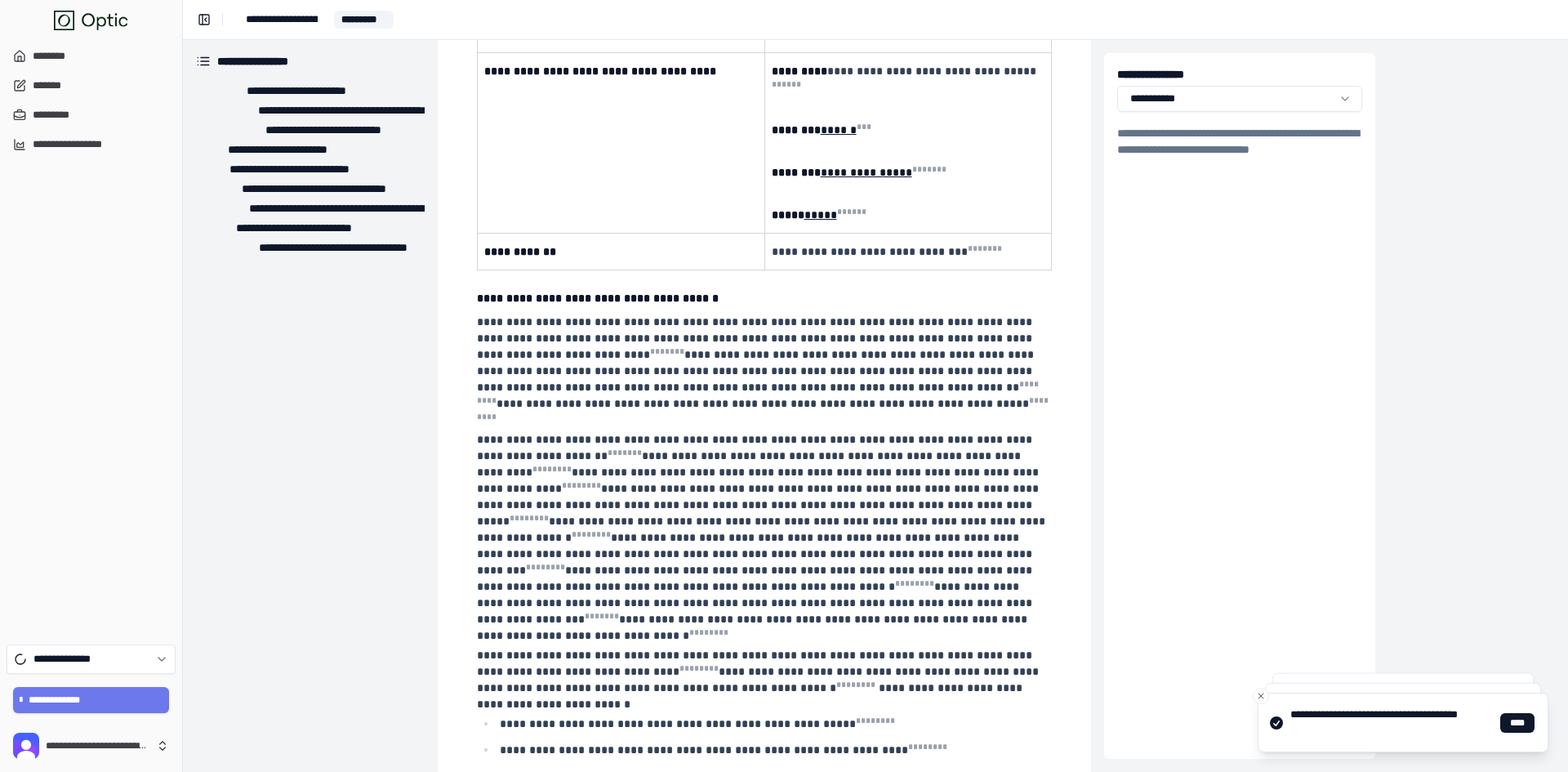 scroll, scrollTop: 278, scrollLeft: 0, axis: vertical 